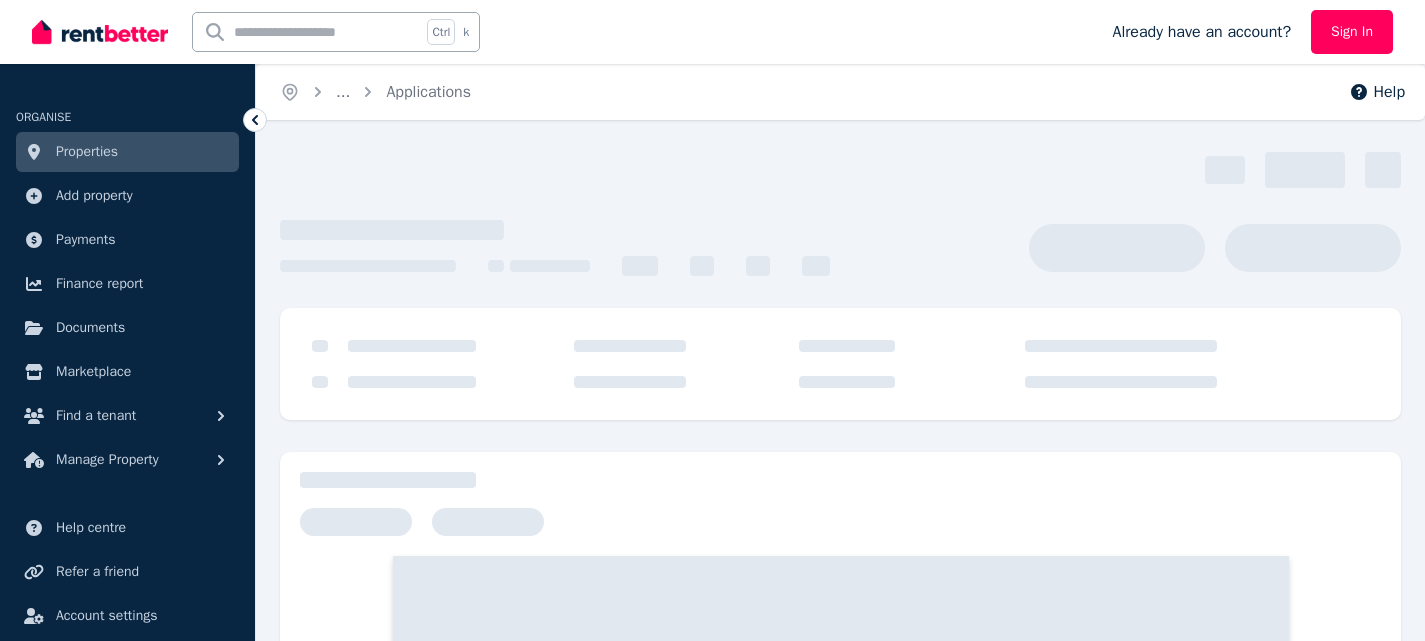 scroll, scrollTop: 0, scrollLeft: 0, axis: both 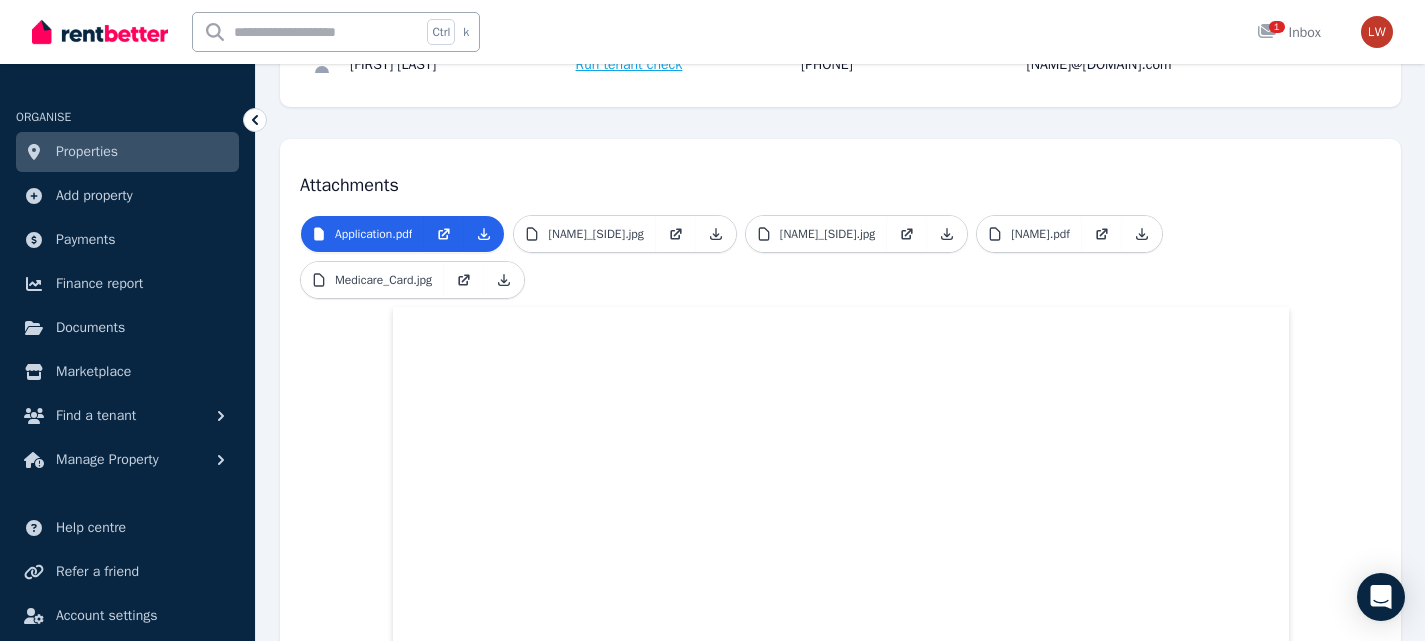click on "Properties" at bounding box center (87, 152) 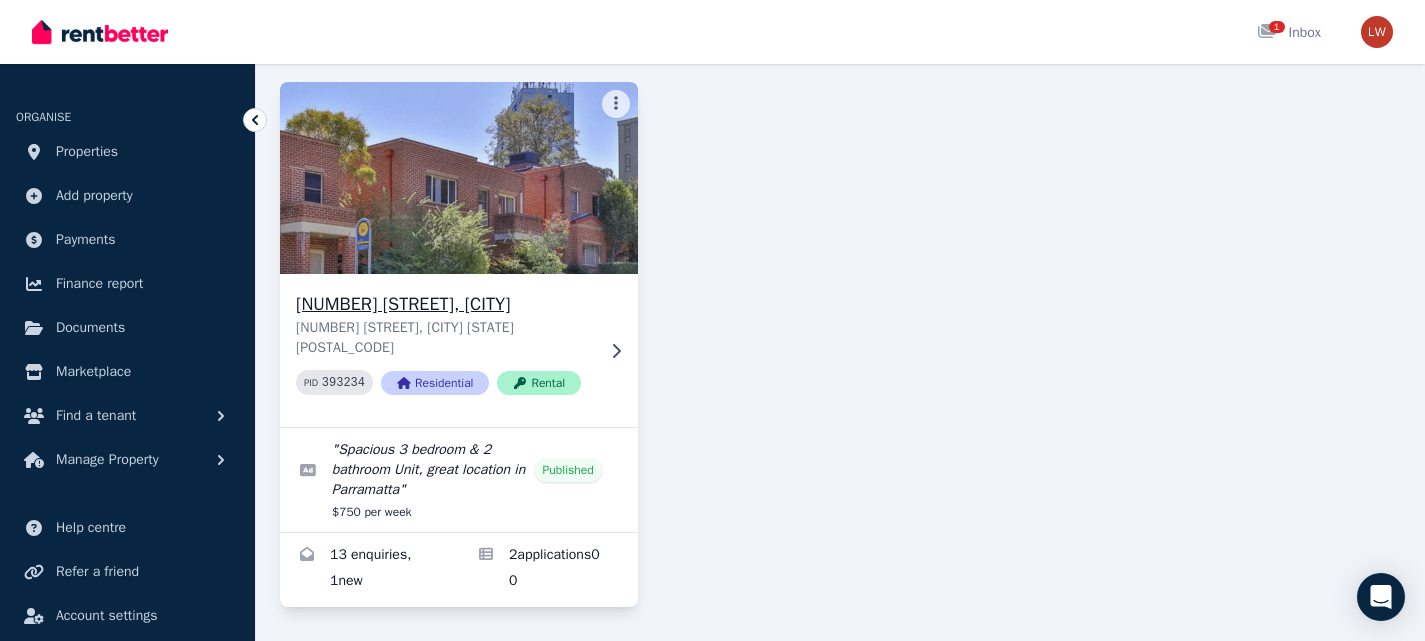 scroll, scrollTop: 136, scrollLeft: 0, axis: vertical 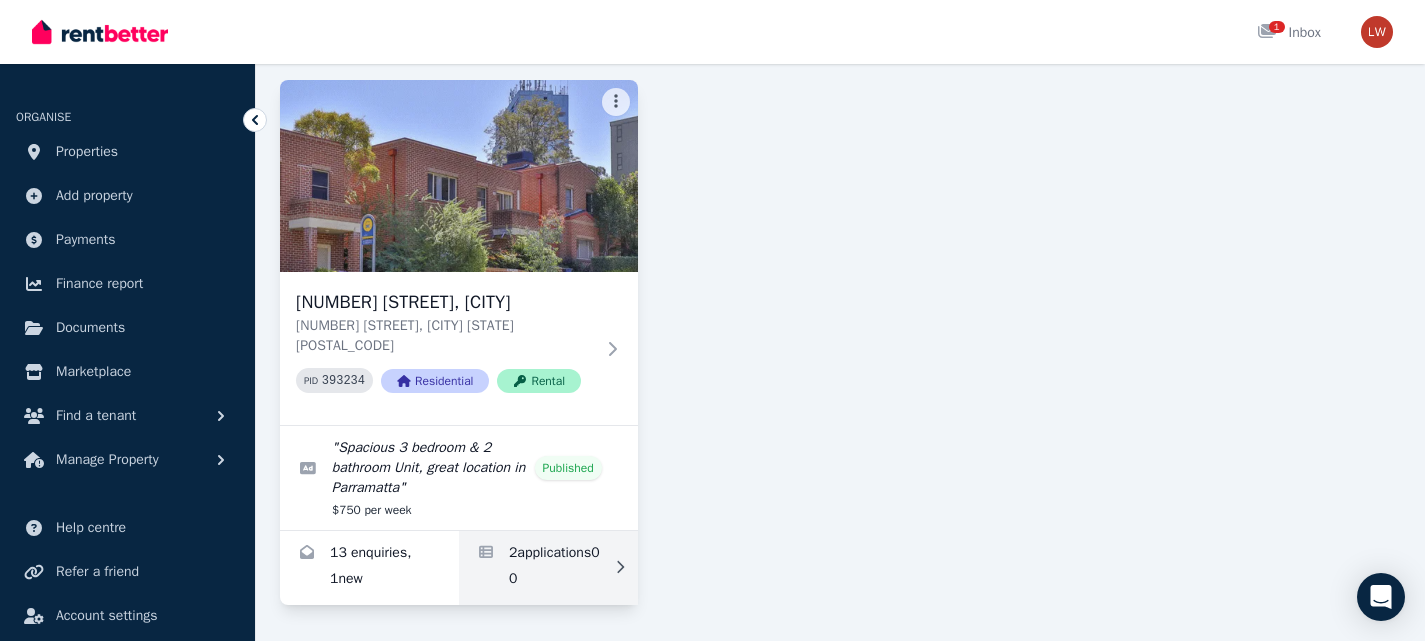 click at bounding box center [548, 568] 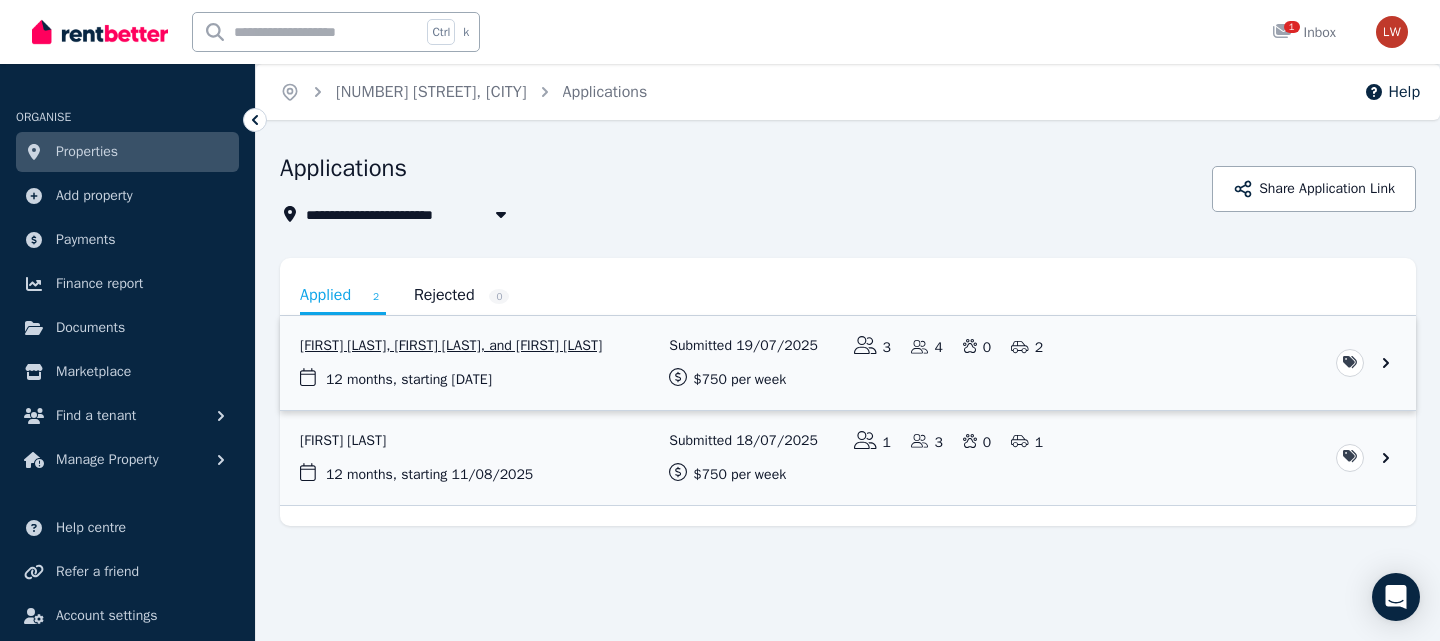 click at bounding box center (848, 363) 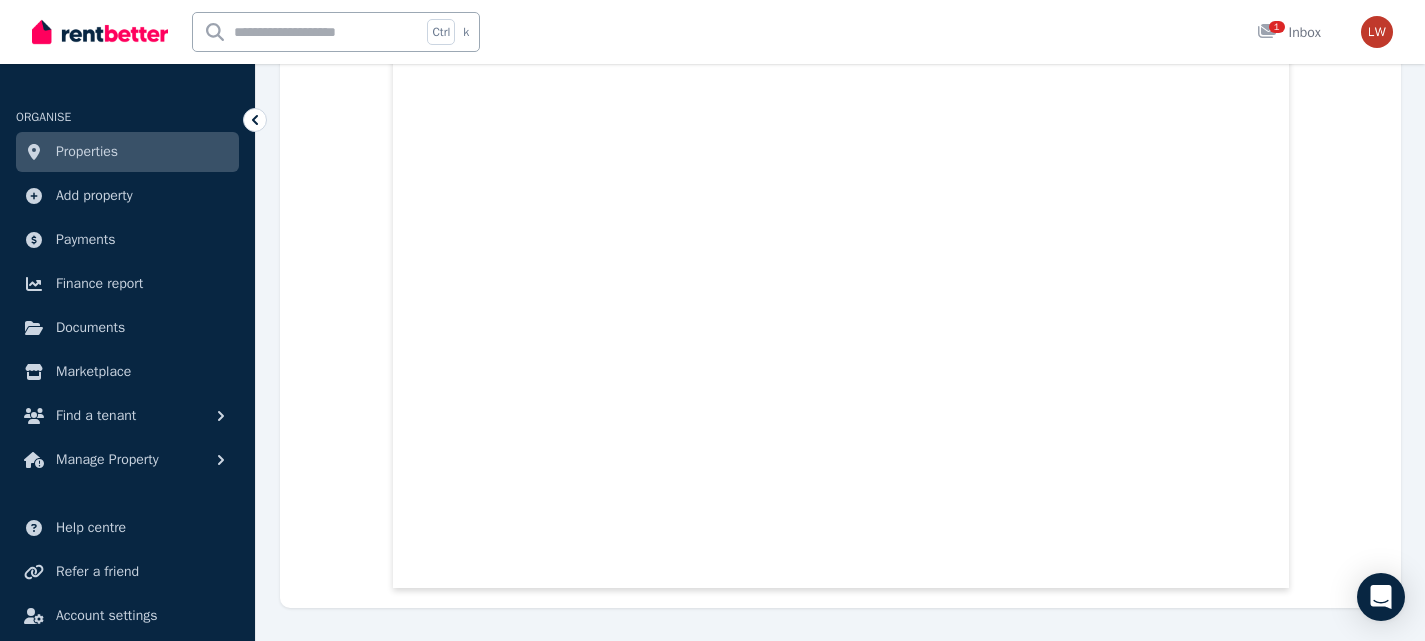 scroll, scrollTop: 38711, scrollLeft: 0, axis: vertical 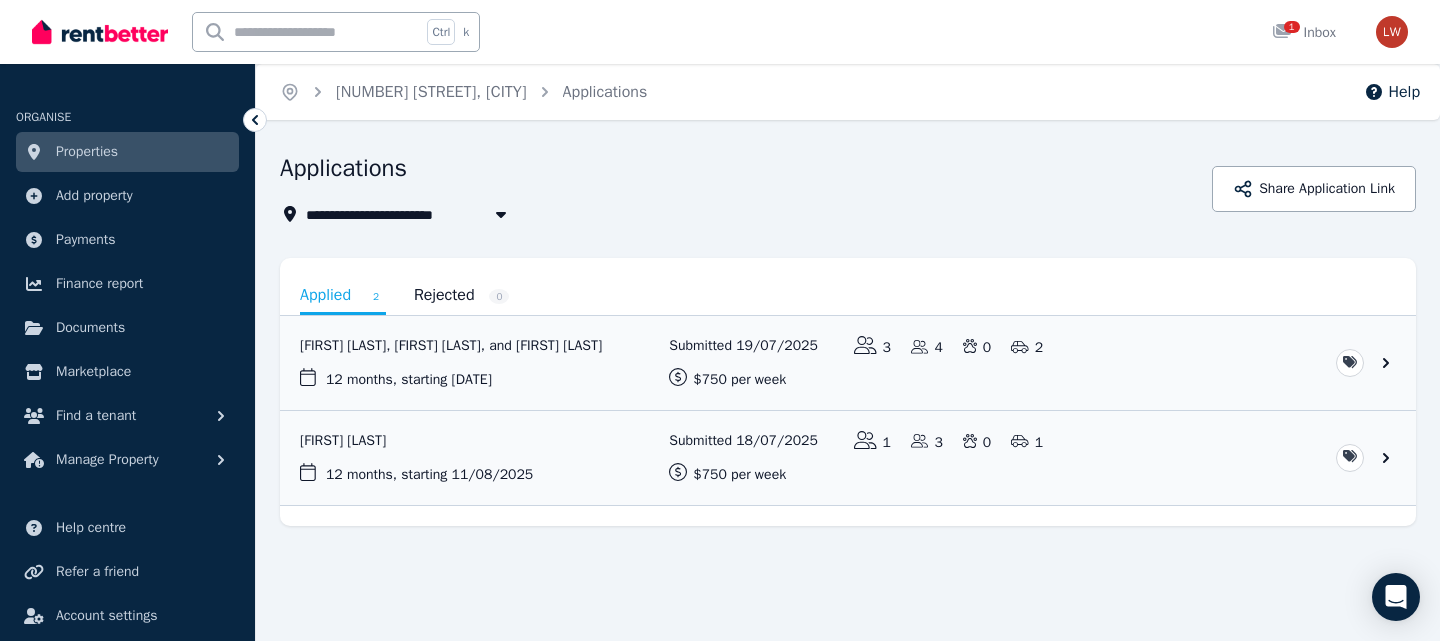 click on "Properties" at bounding box center [87, 152] 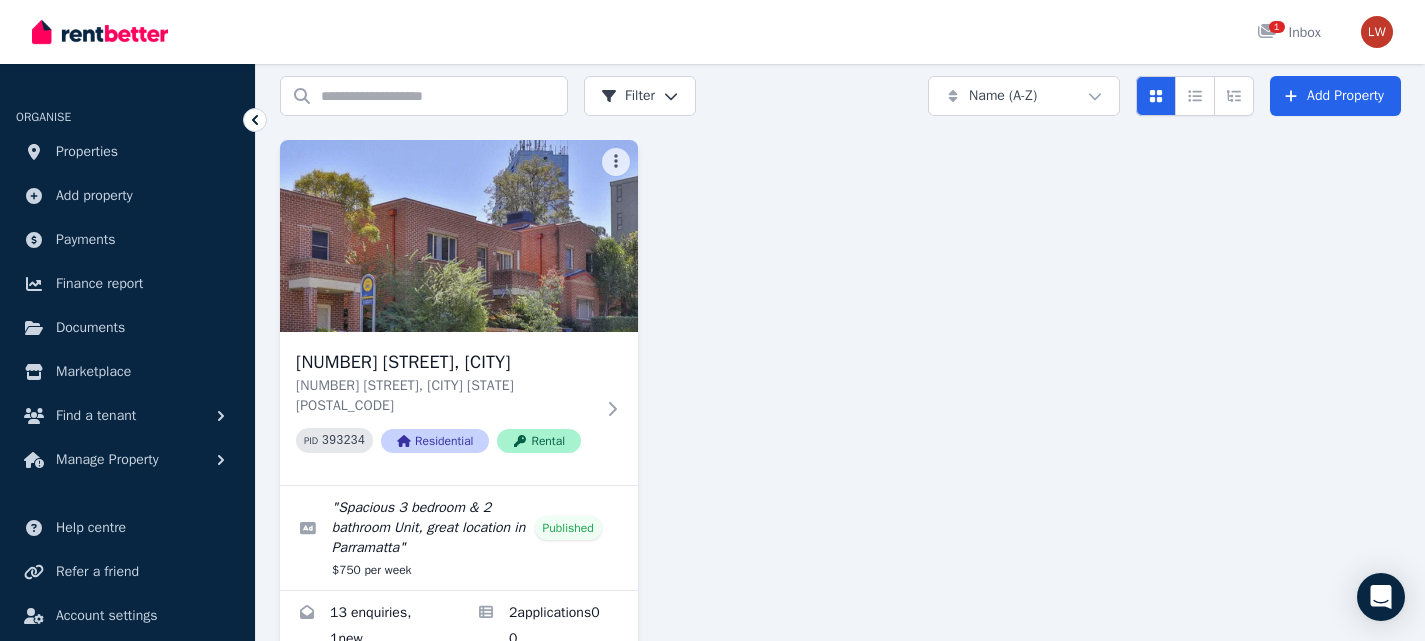 scroll, scrollTop: 100, scrollLeft: 0, axis: vertical 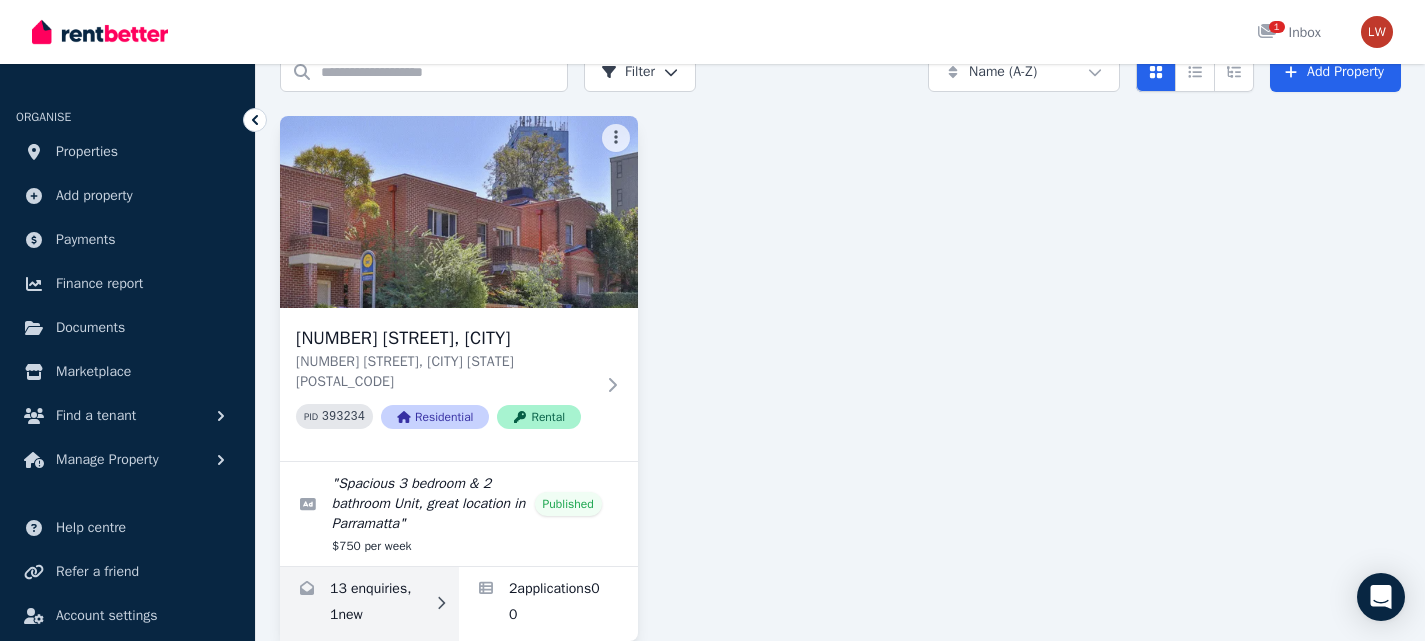 click at bounding box center (369, 604) 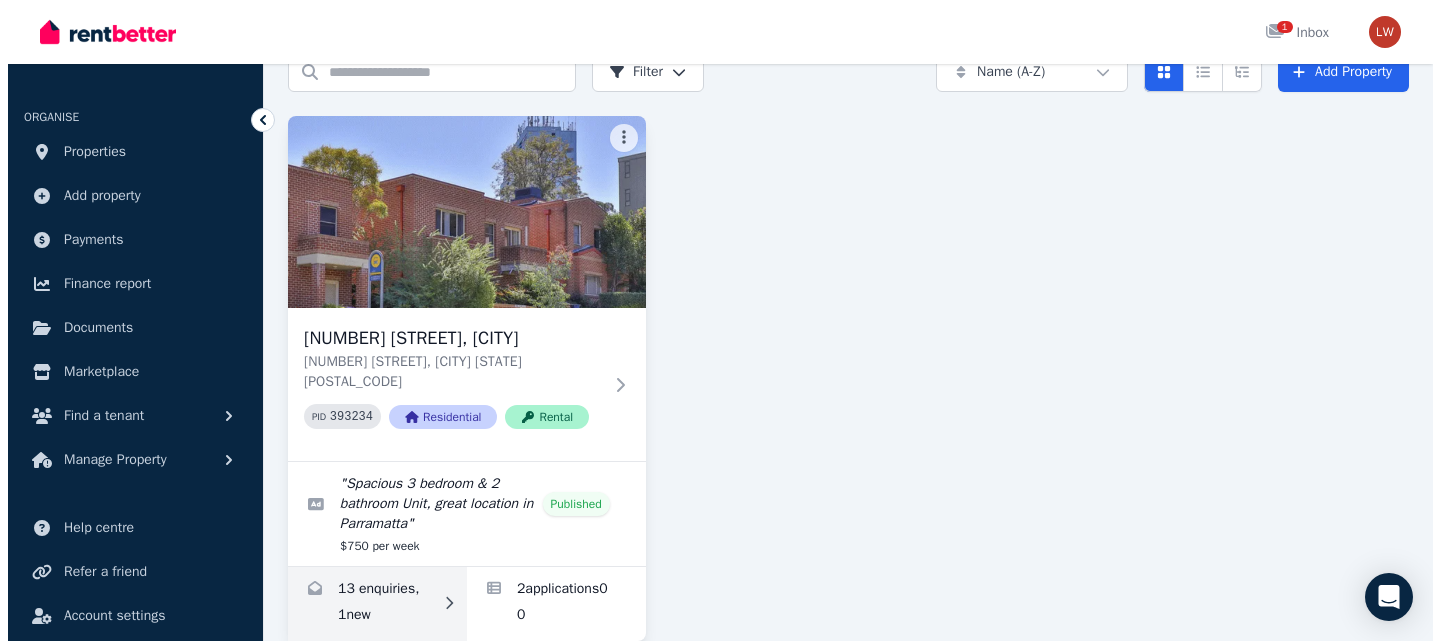 scroll, scrollTop: 0, scrollLeft: 0, axis: both 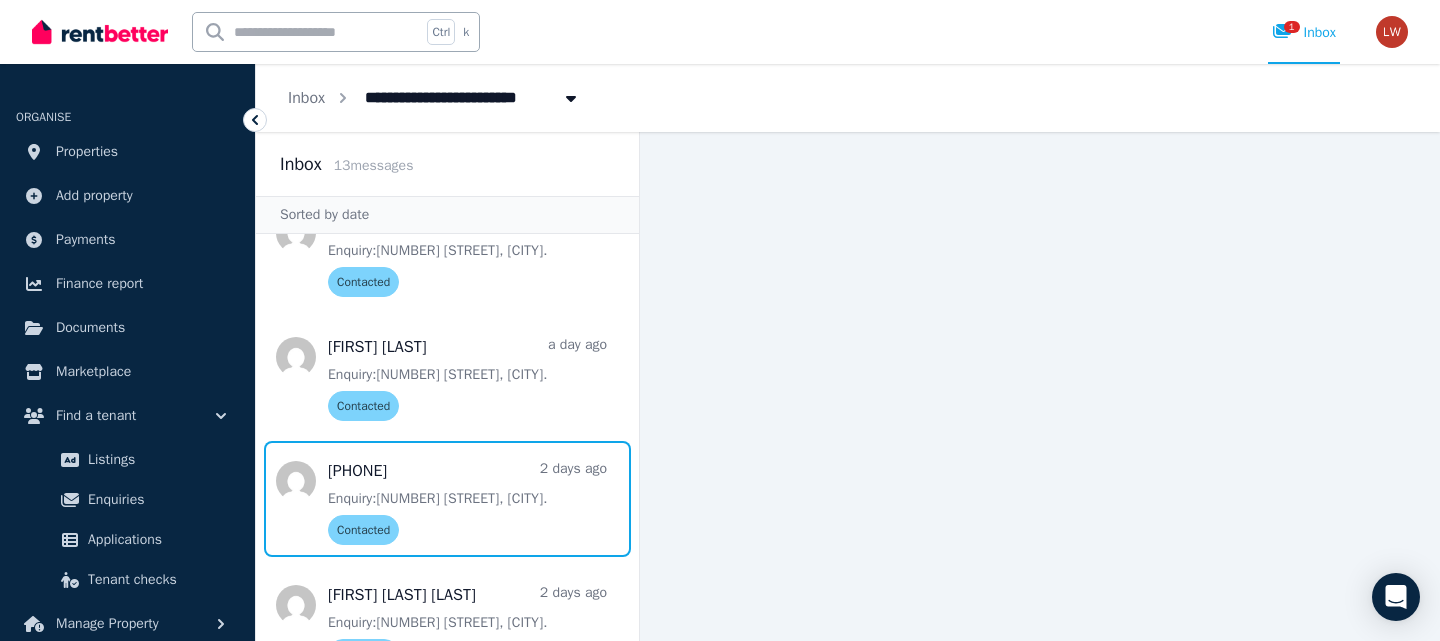 click at bounding box center [447, 499] 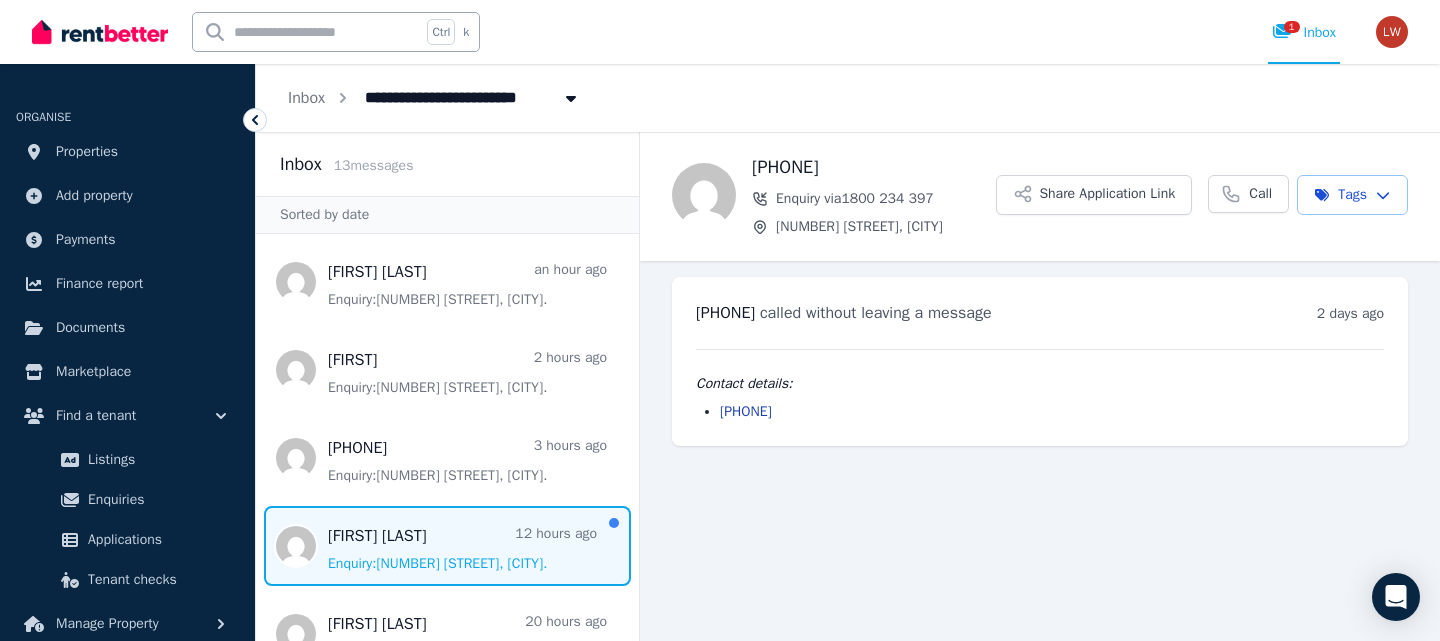 click at bounding box center (447, 546) 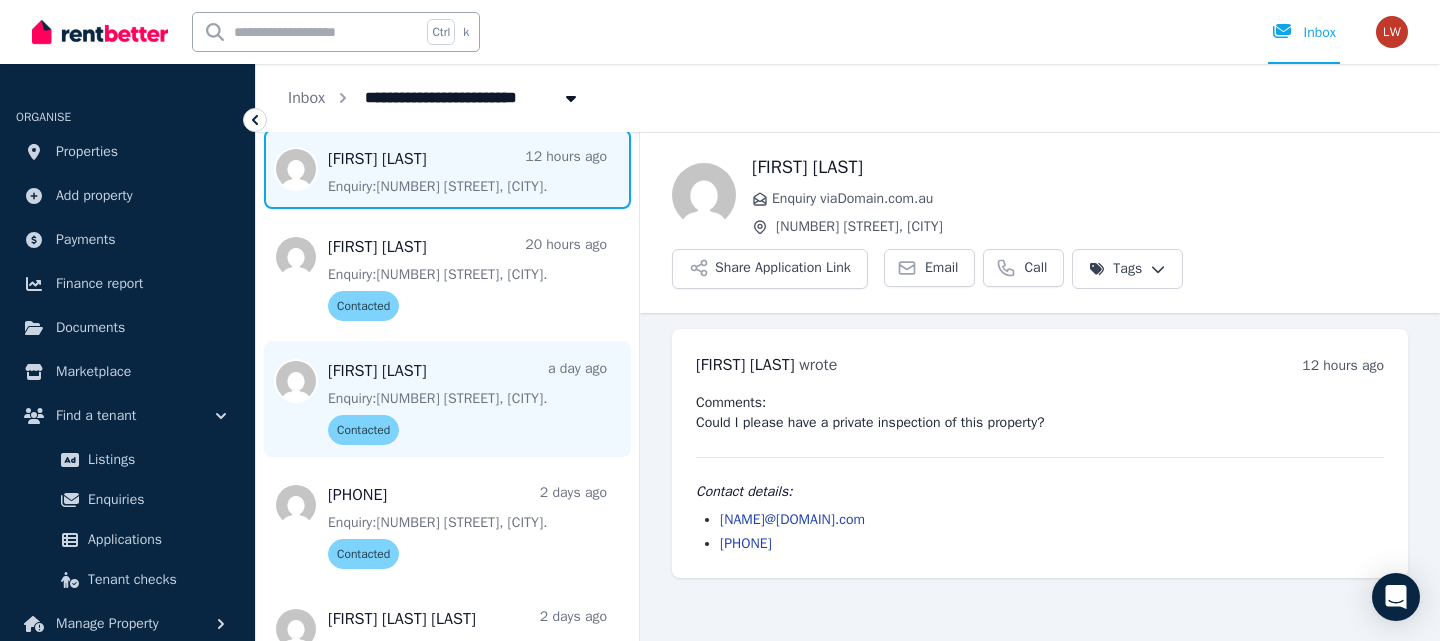 scroll, scrollTop: 400, scrollLeft: 0, axis: vertical 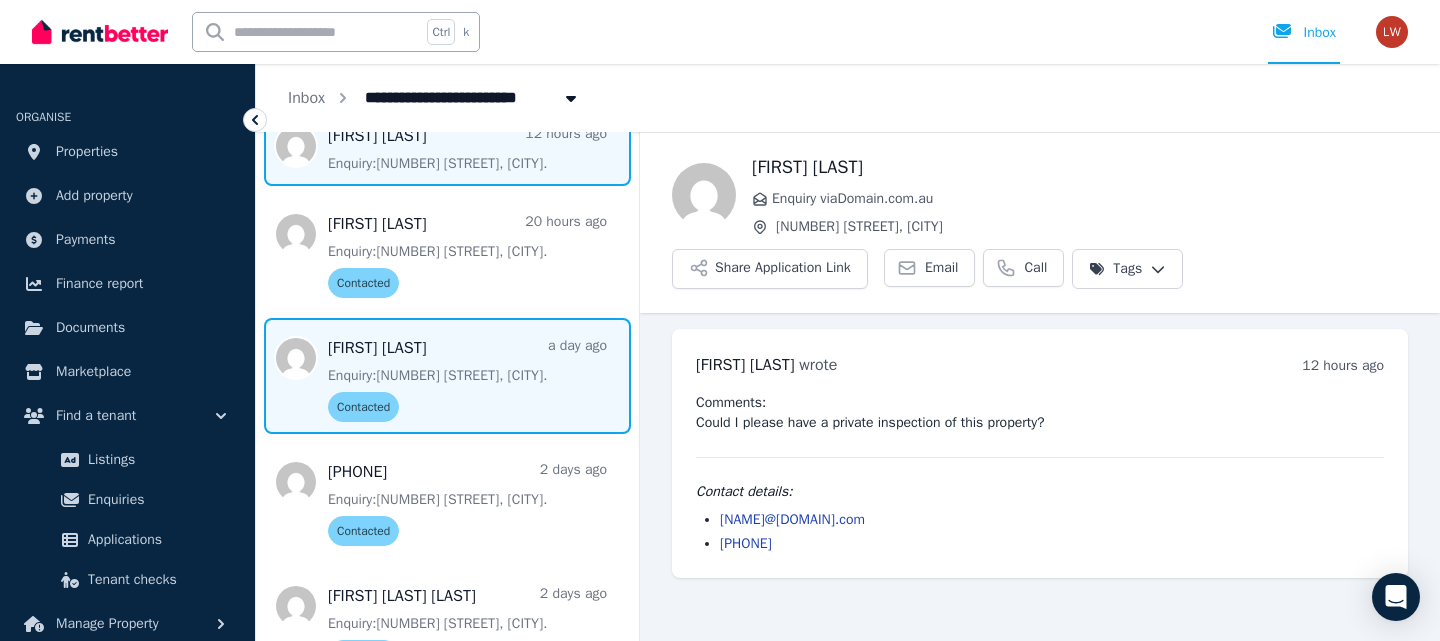 click at bounding box center (447, 376) 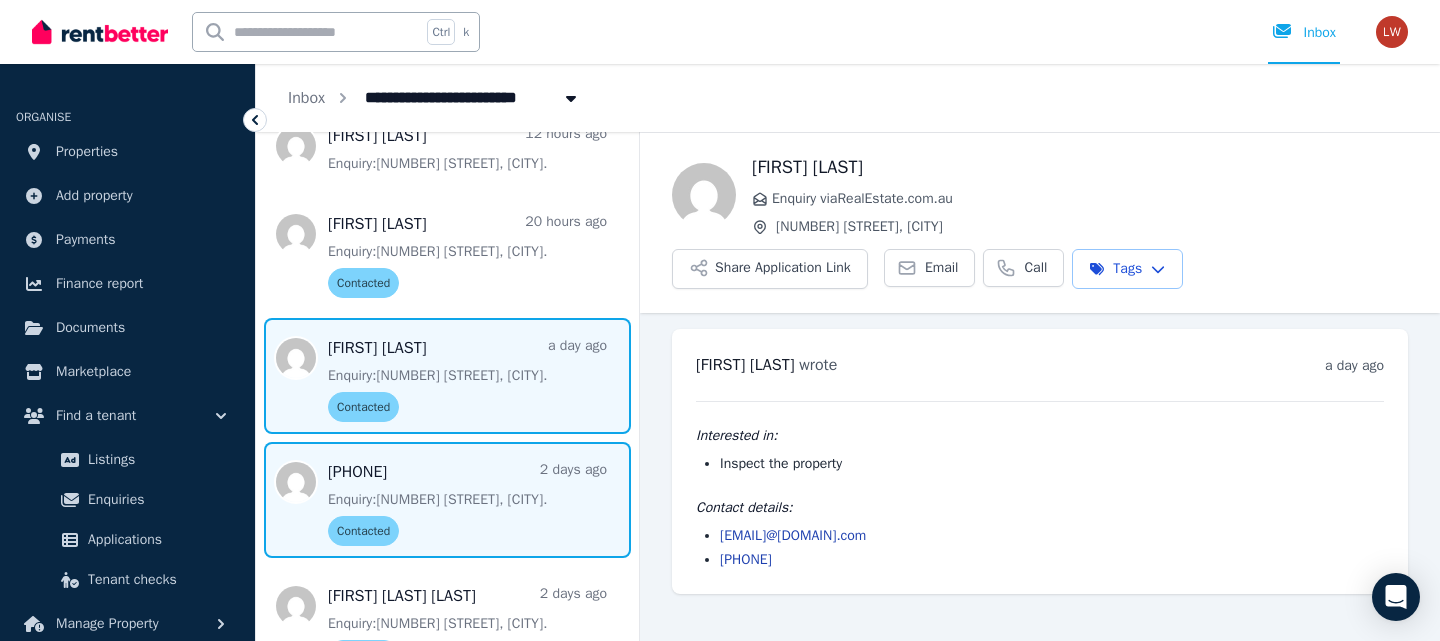click at bounding box center (447, 500) 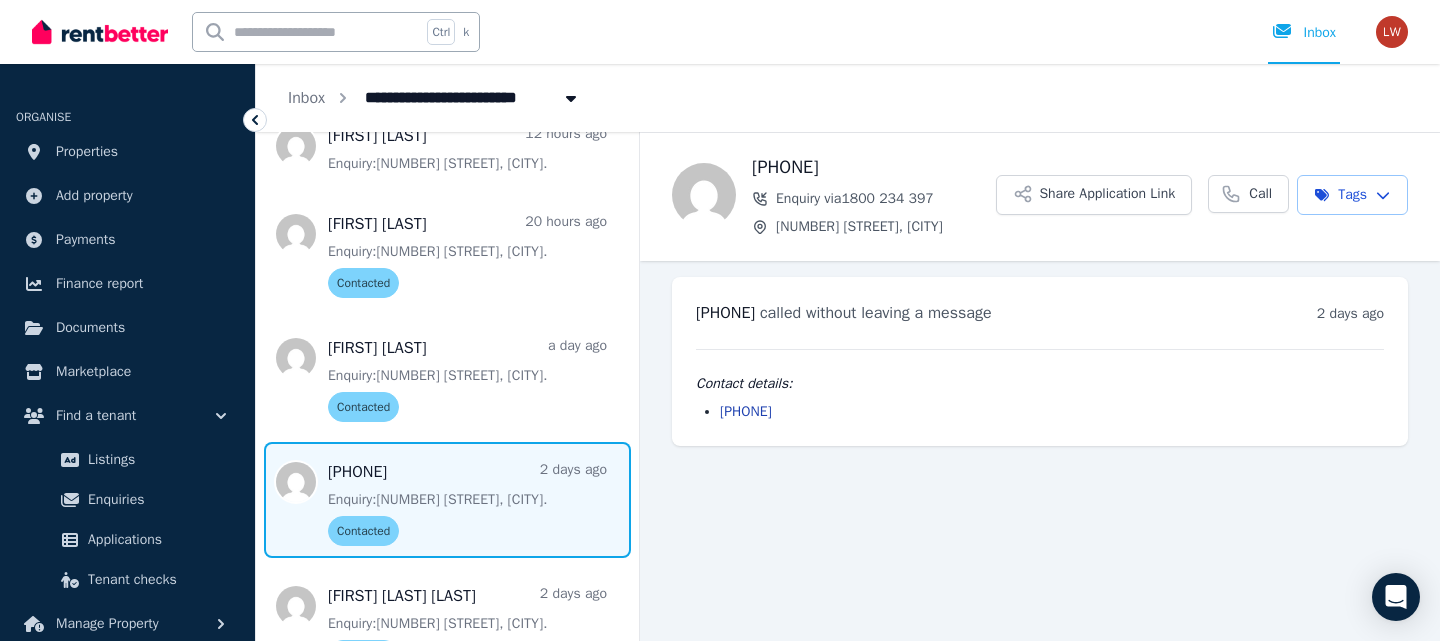 click at bounding box center [447, 500] 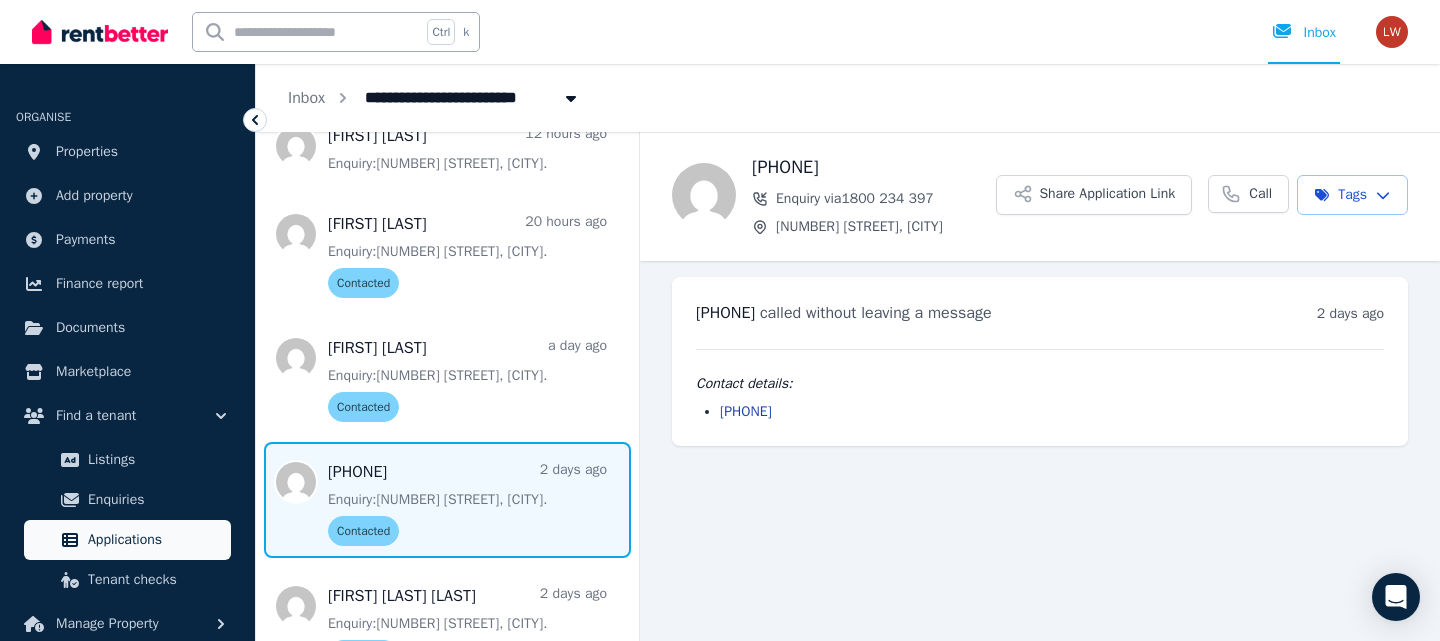 click on "Applications" at bounding box center [155, 540] 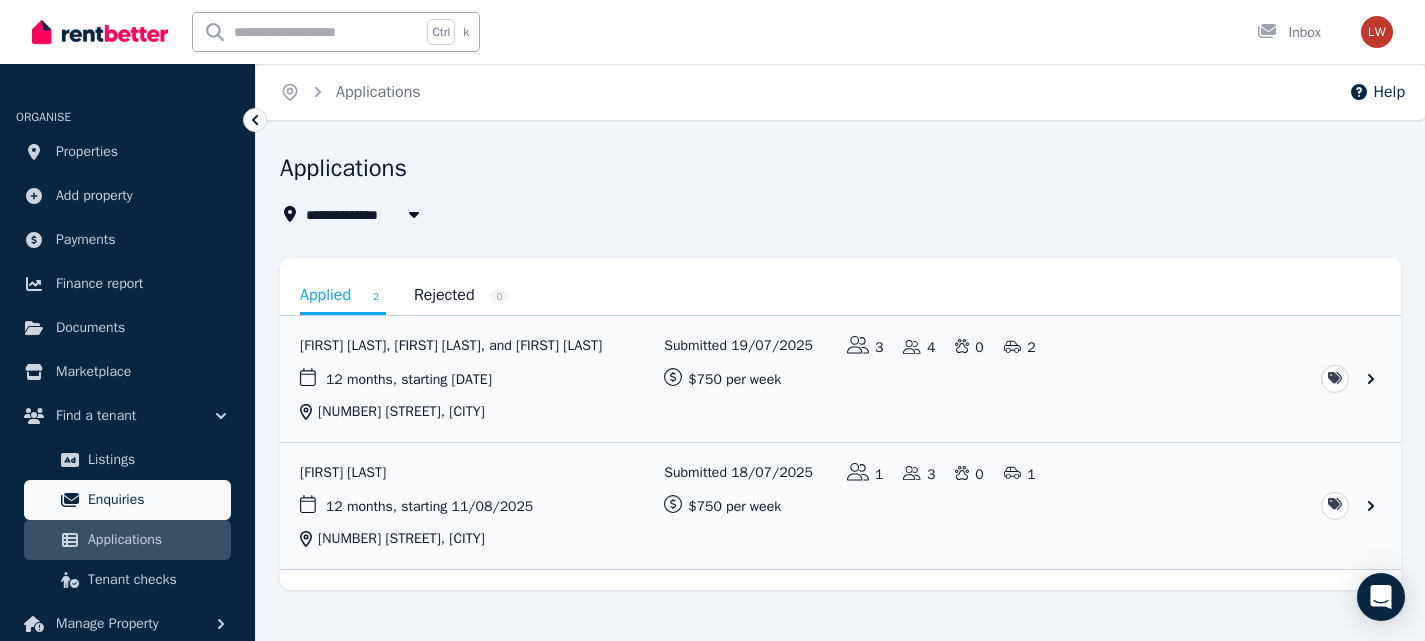 click on "Enquiries" at bounding box center (155, 500) 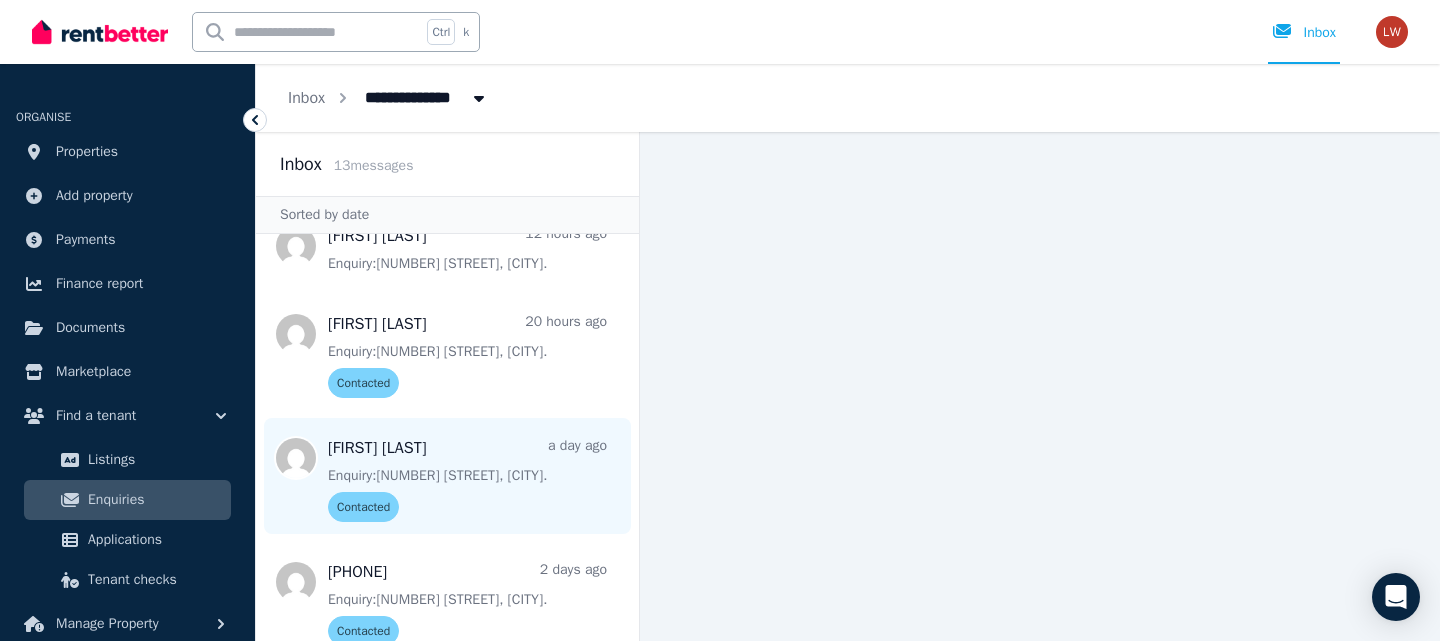 scroll, scrollTop: 200, scrollLeft: 0, axis: vertical 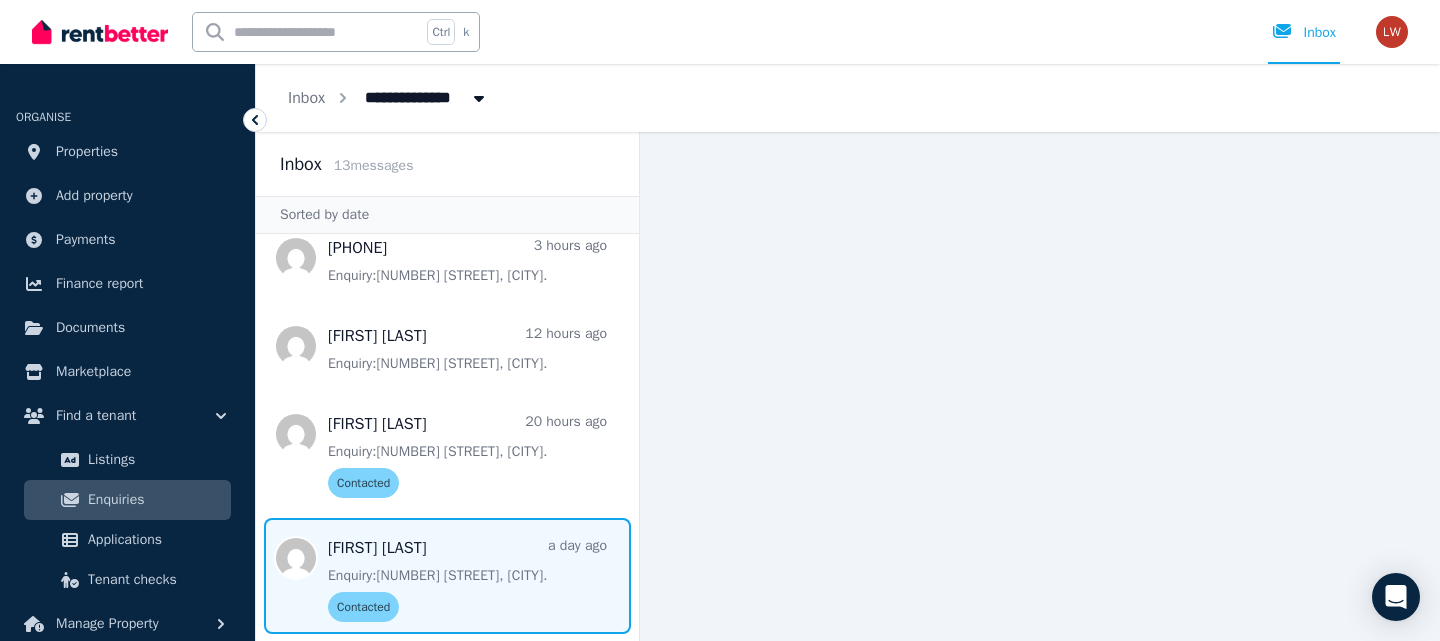 click at bounding box center (447, 576) 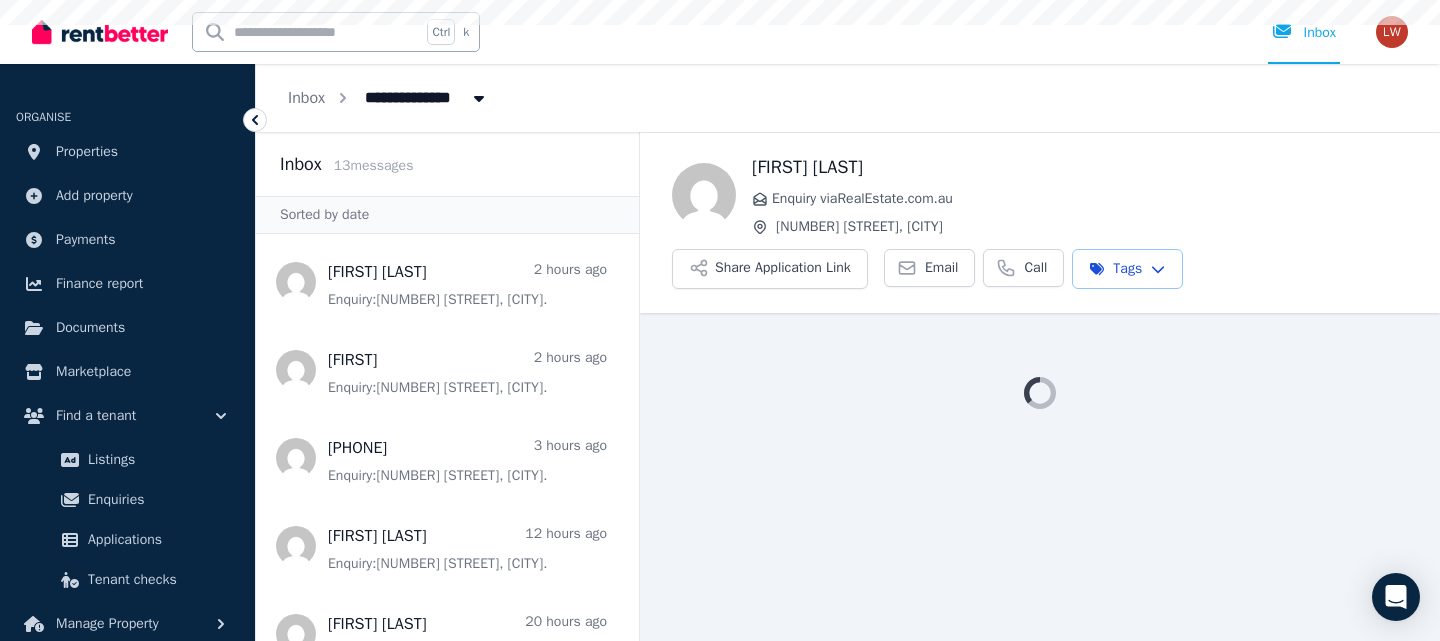 scroll, scrollTop: 0, scrollLeft: 0, axis: both 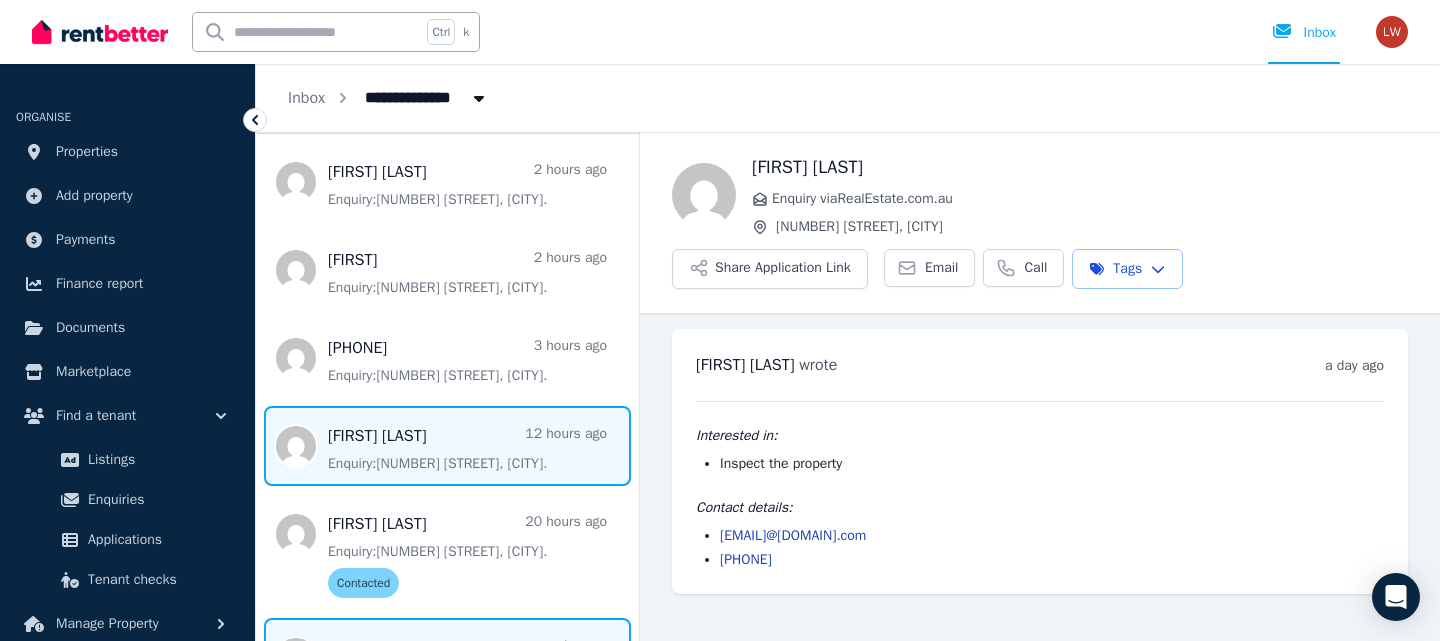 click at bounding box center (447, 446) 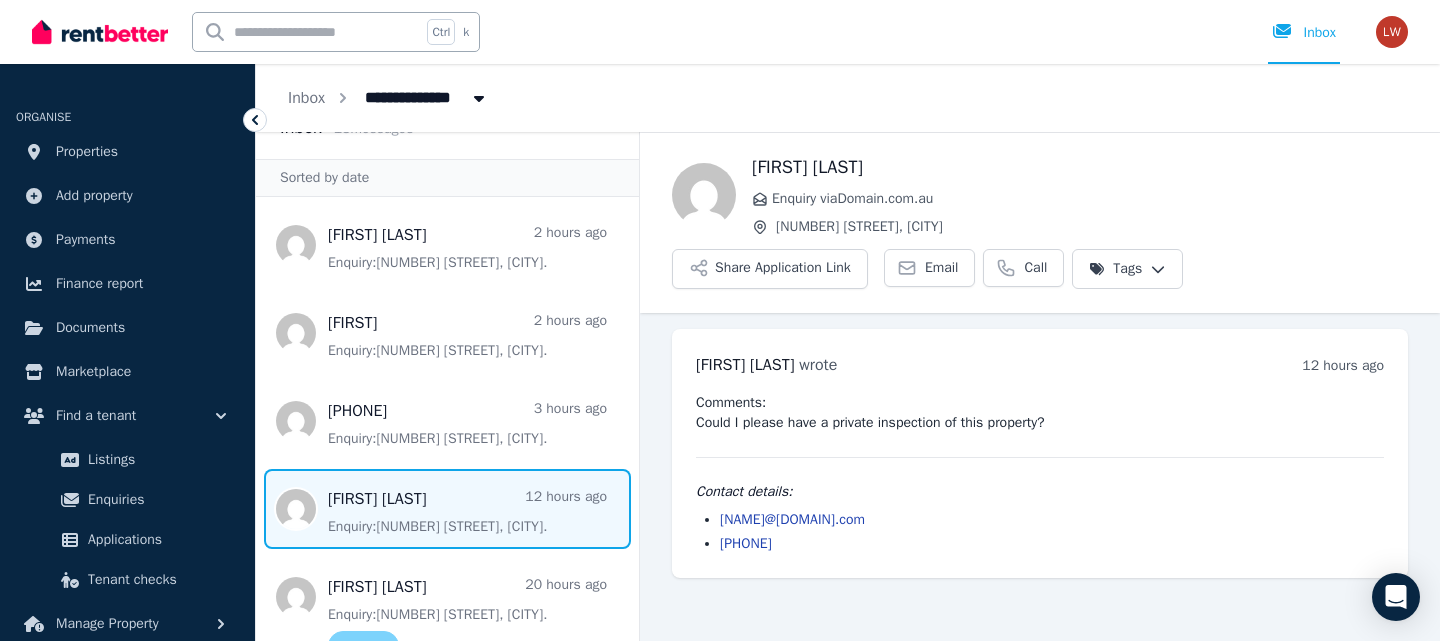 scroll, scrollTop: 0, scrollLeft: 0, axis: both 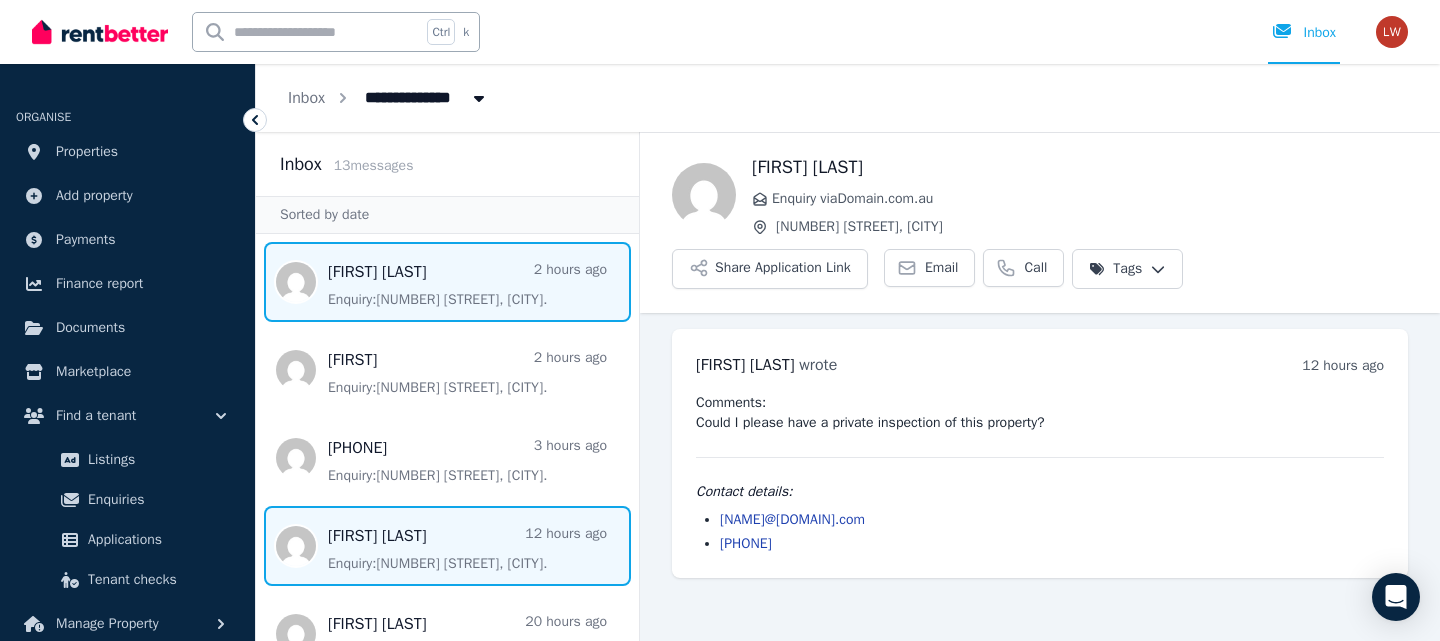 click at bounding box center (447, 282) 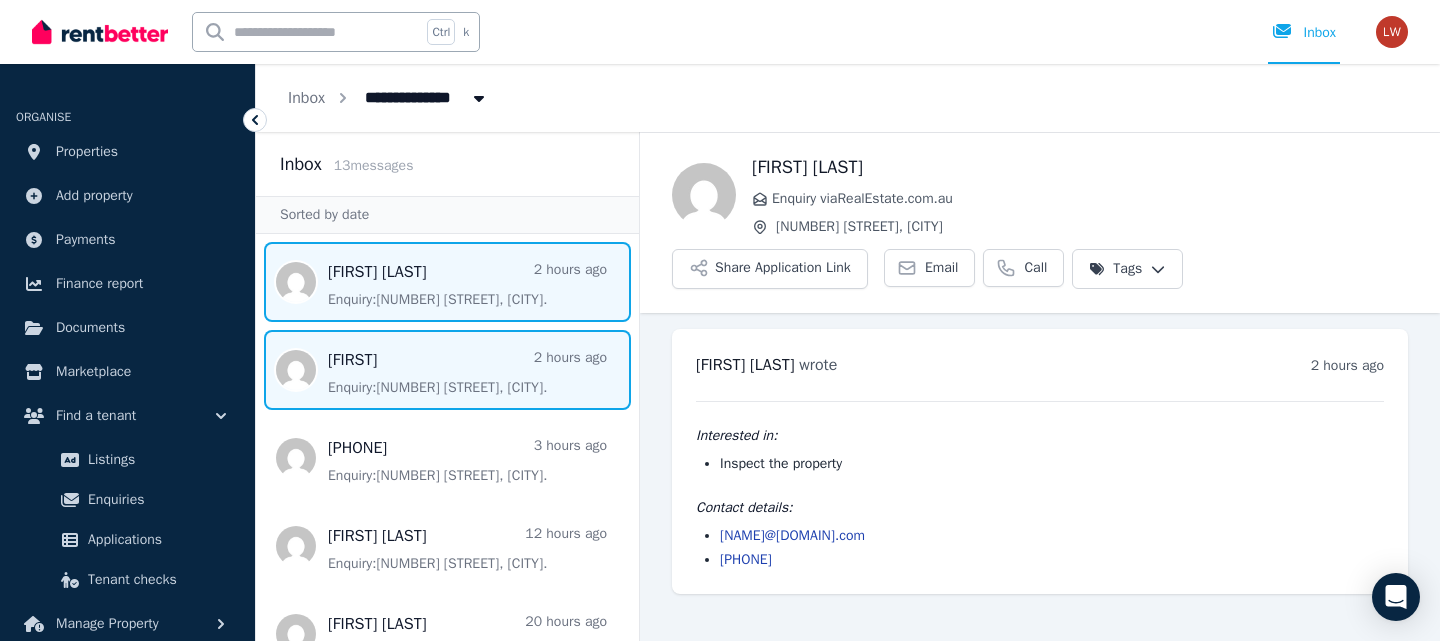 click at bounding box center (447, 370) 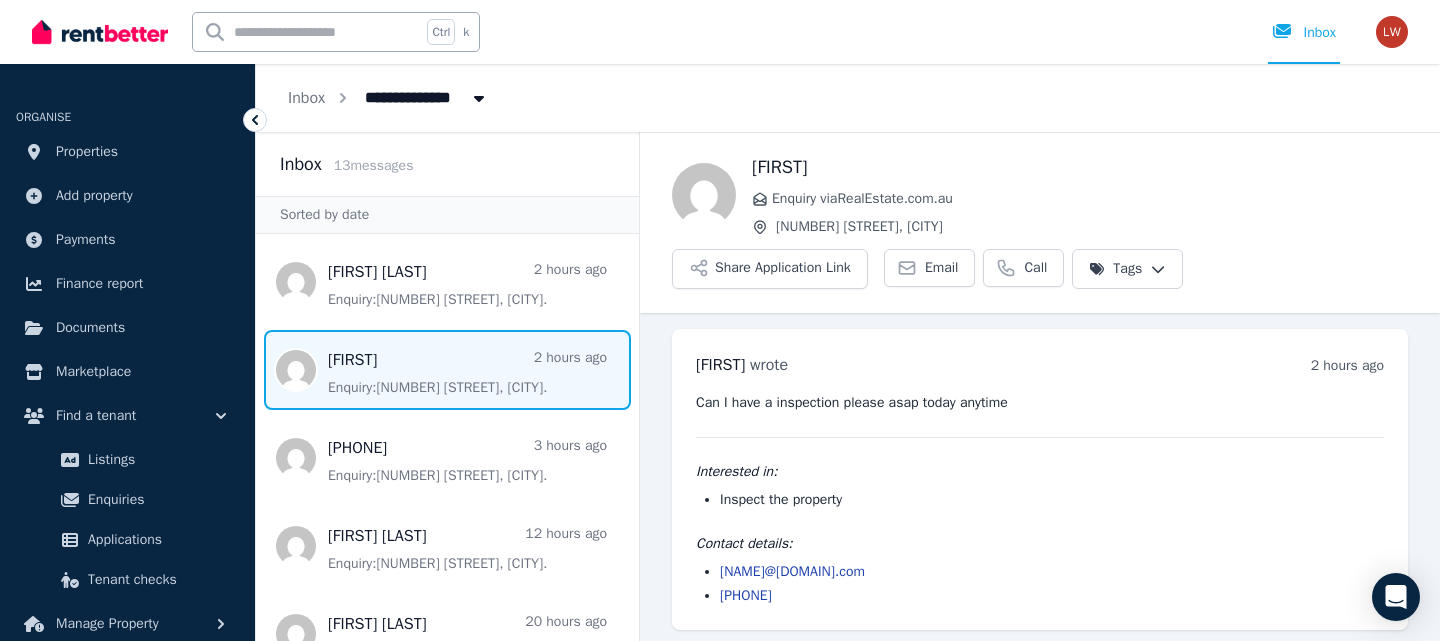 scroll, scrollTop: 5, scrollLeft: 0, axis: vertical 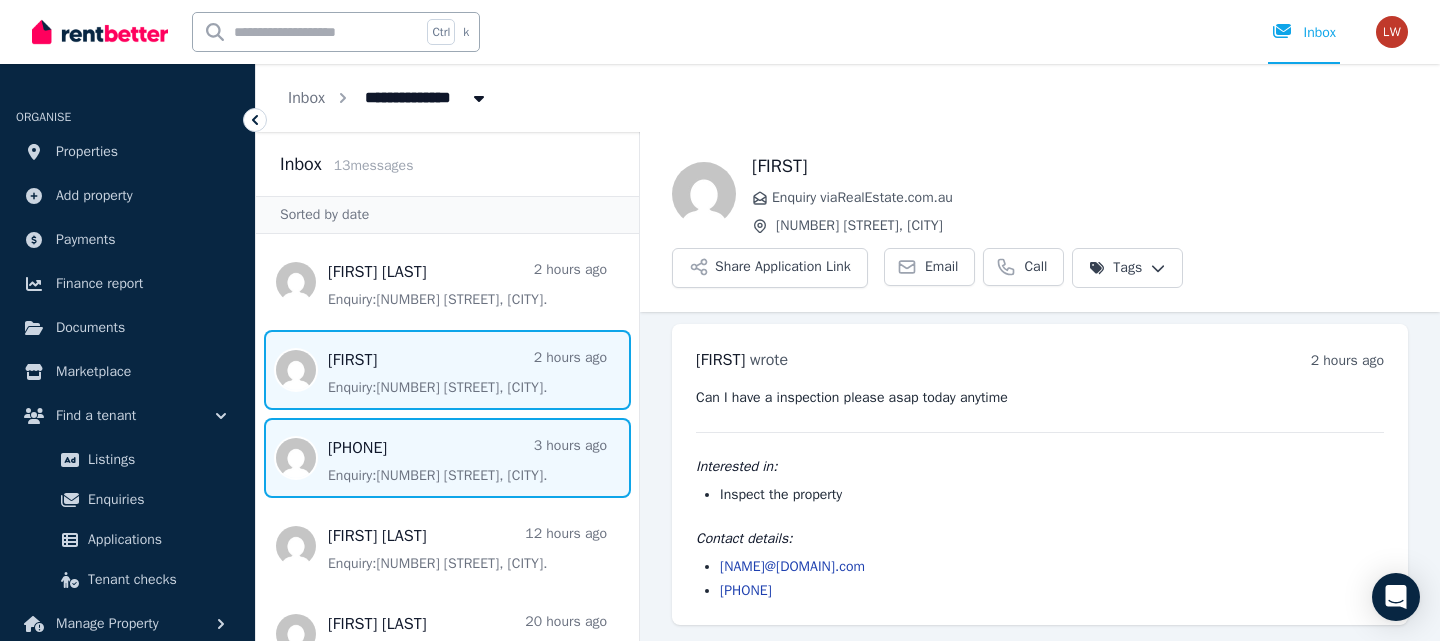 click at bounding box center (447, 458) 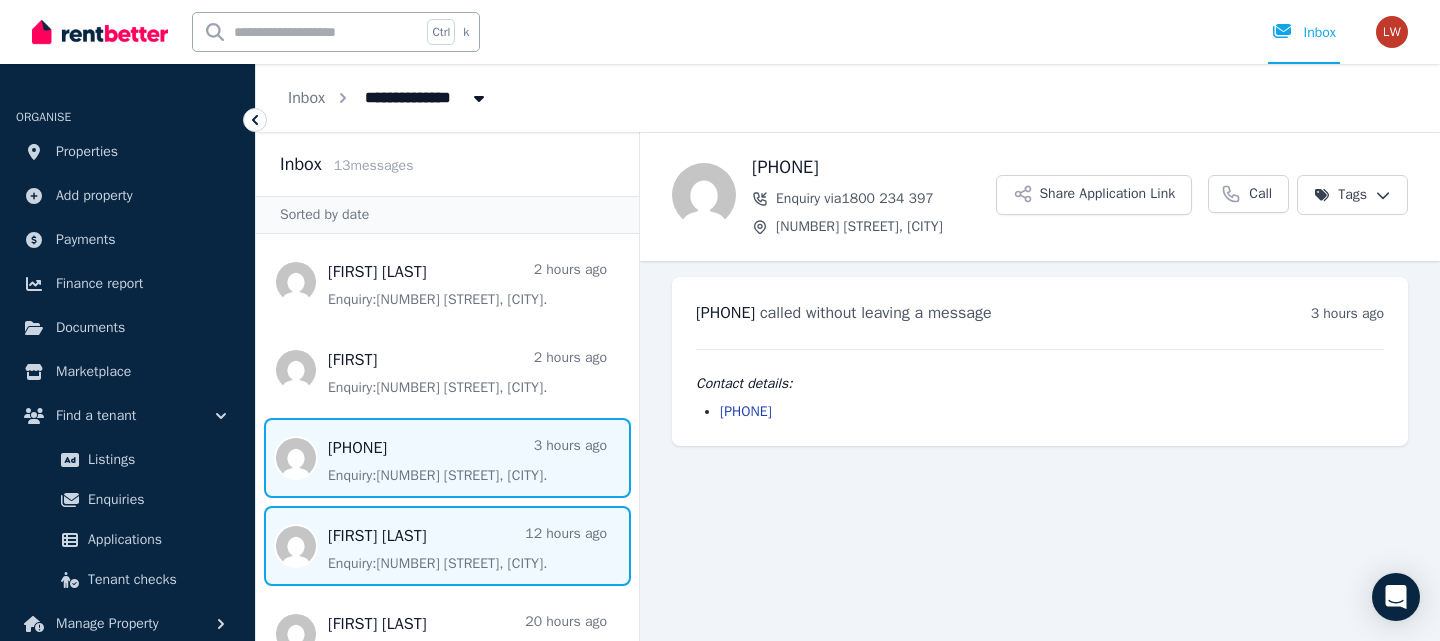 click at bounding box center [447, 546] 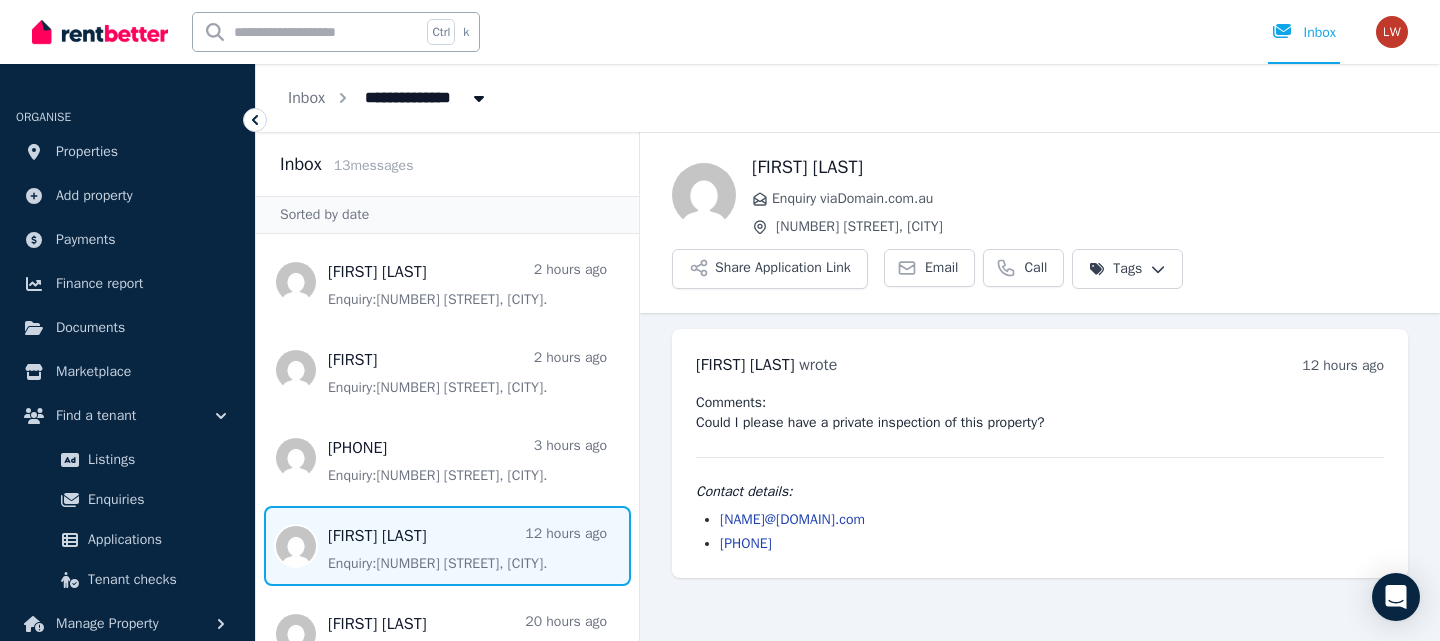 scroll, scrollTop: 100, scrollLeft: 0, axis: vertical 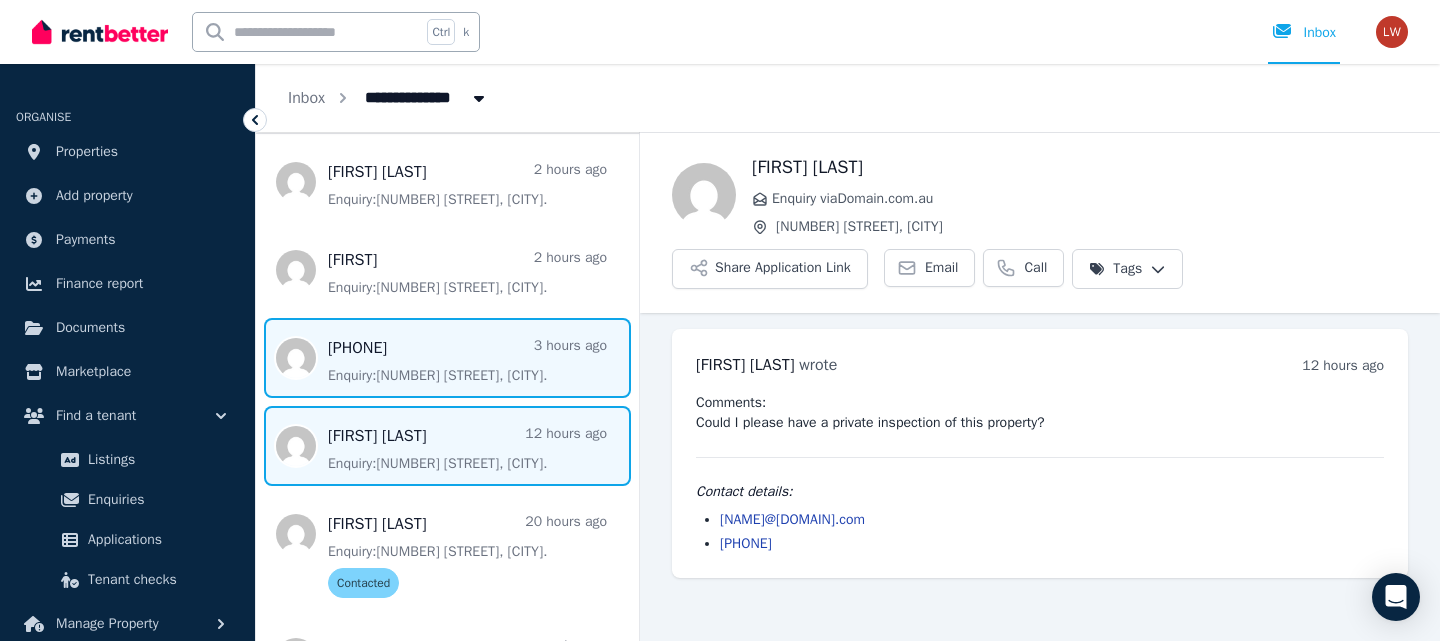click at bounding box center (447, 358) 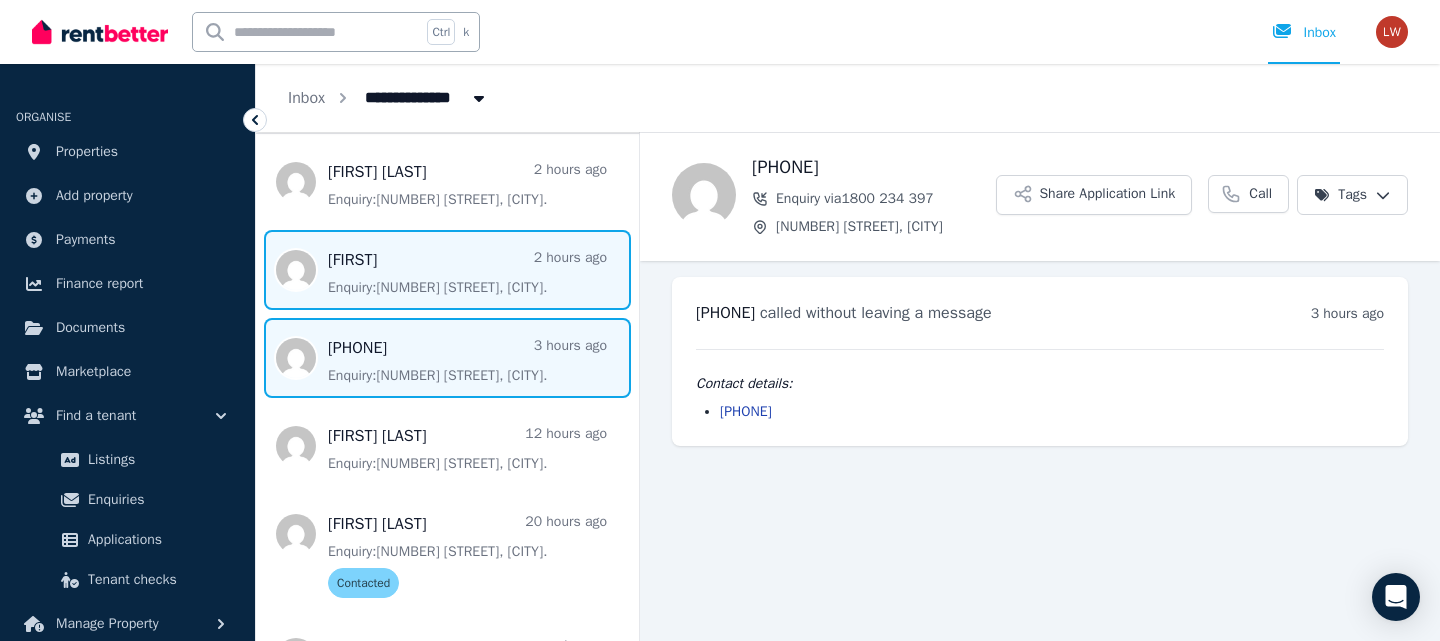 click at bounding box center (447, 270) 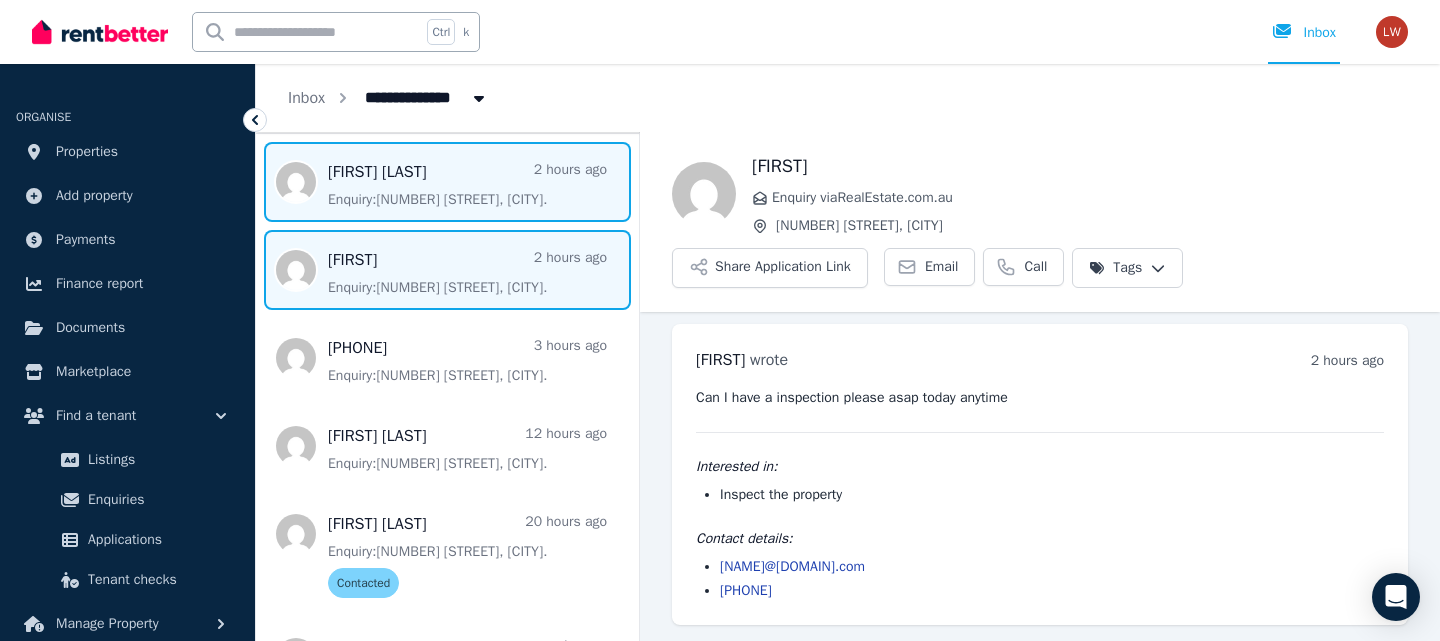 click at bounding box center [447, 182] 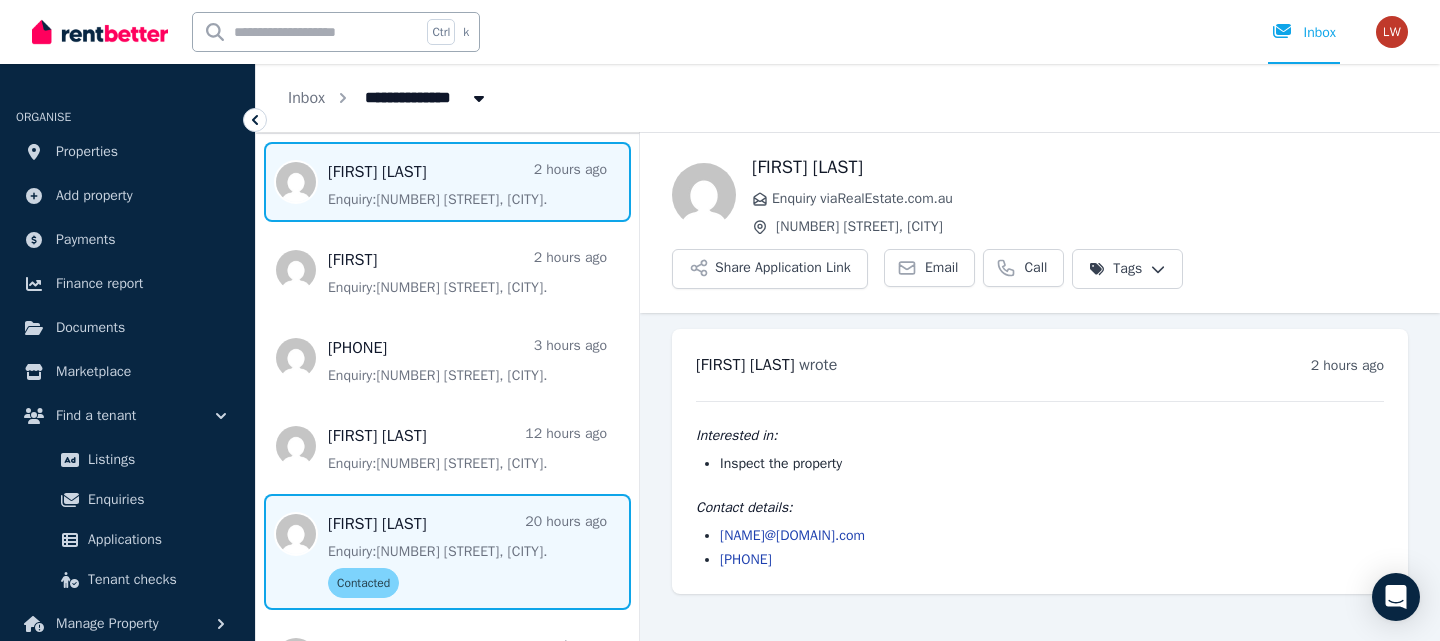 click at bounding box center [447, 552] 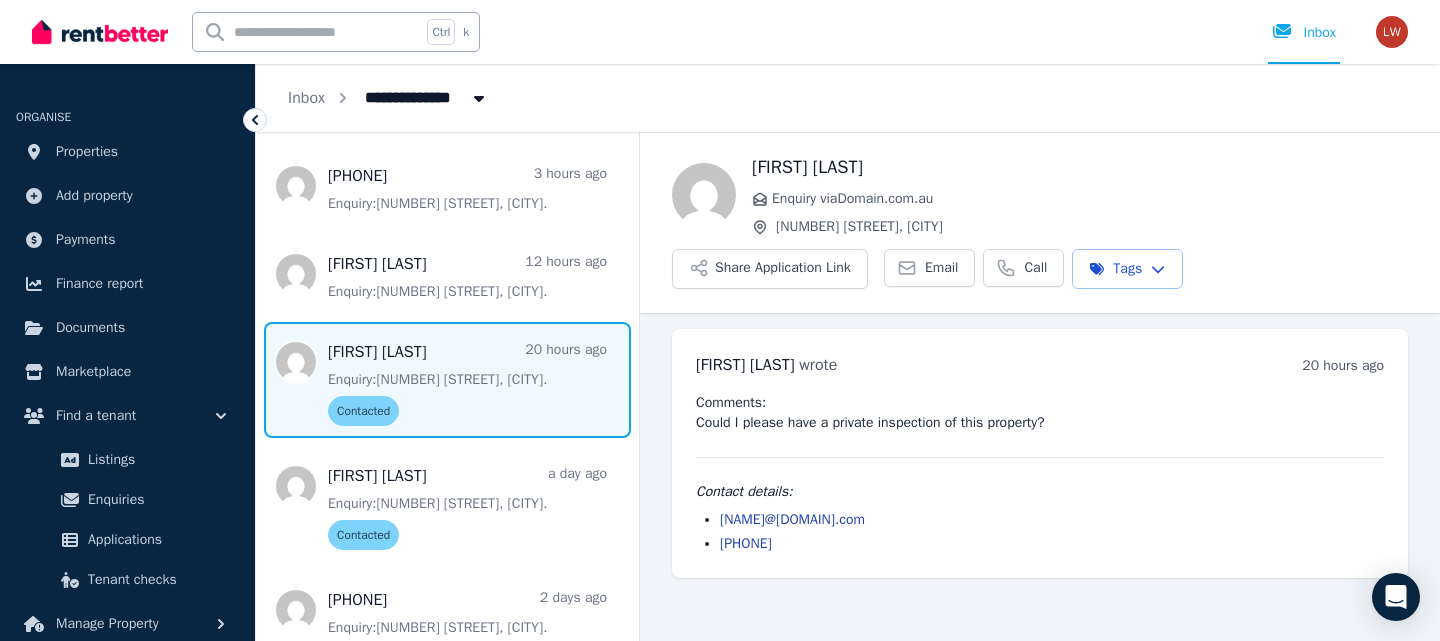 scroll, scrollTop: 300, scrollLeft: 0, axis: vertical 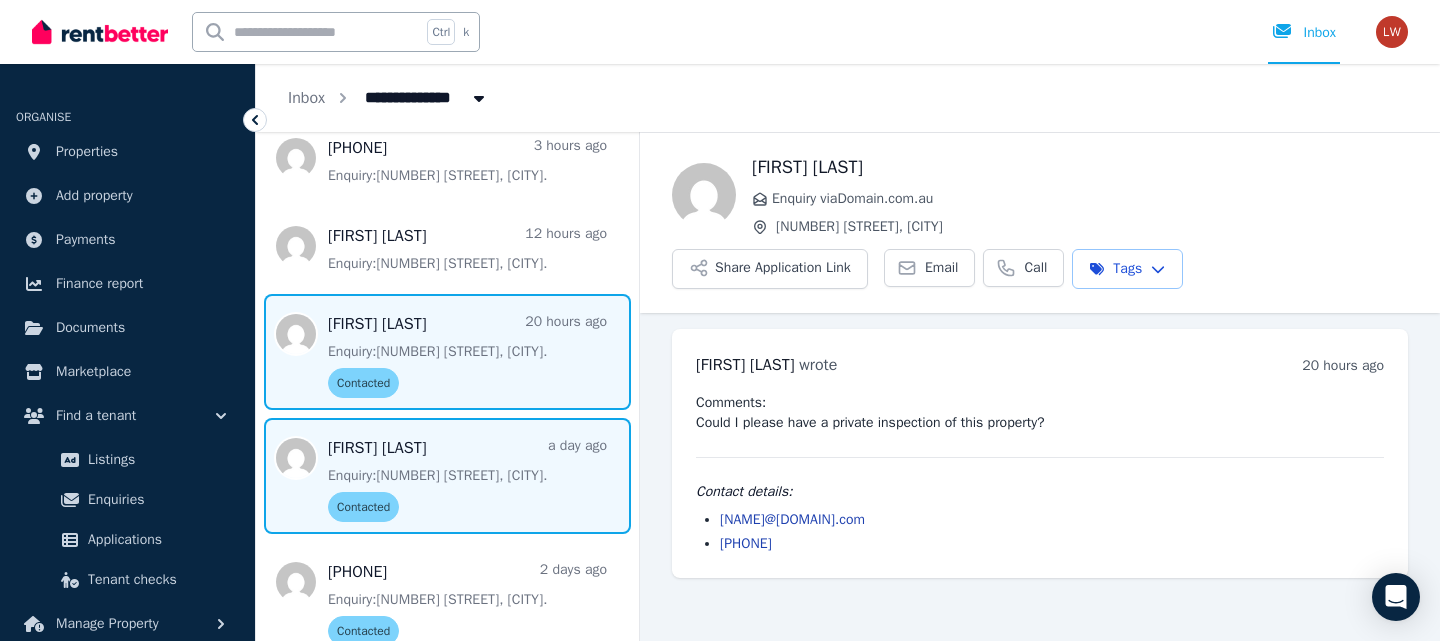 click at bounding box center (447, 476) 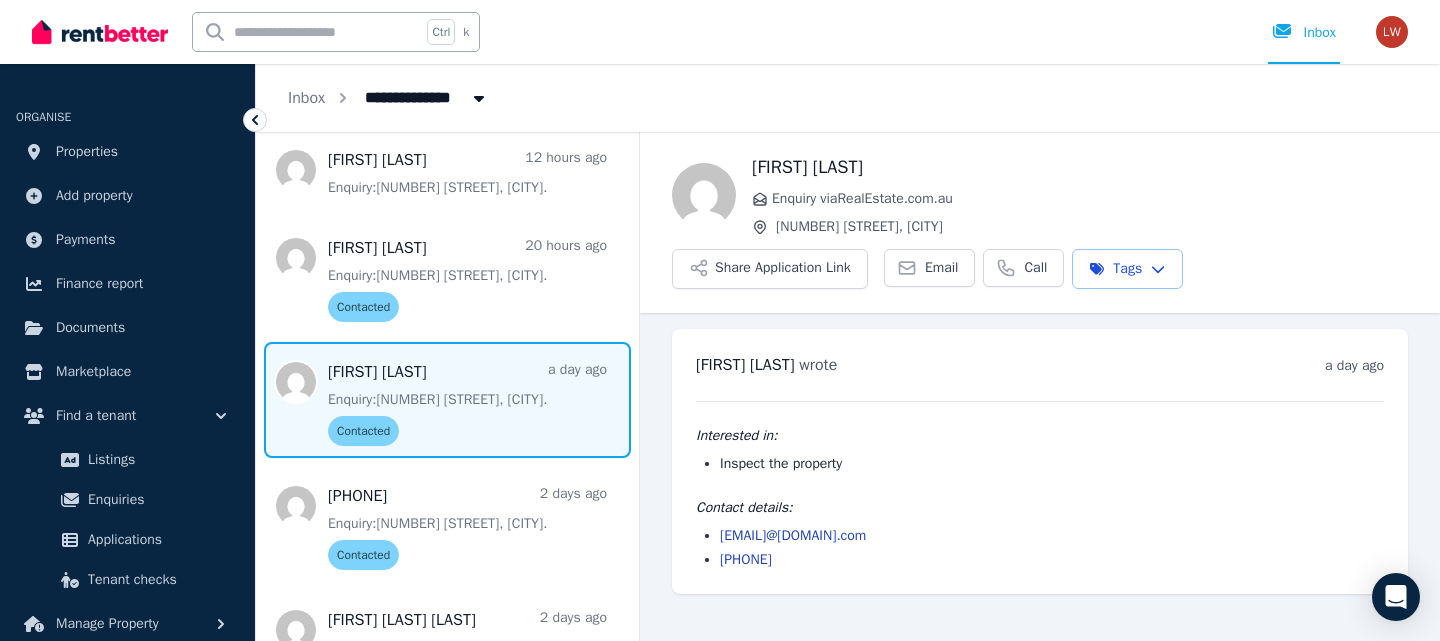 scroll, scrollTop: 400, scrollLeft: 0, axis: vertical 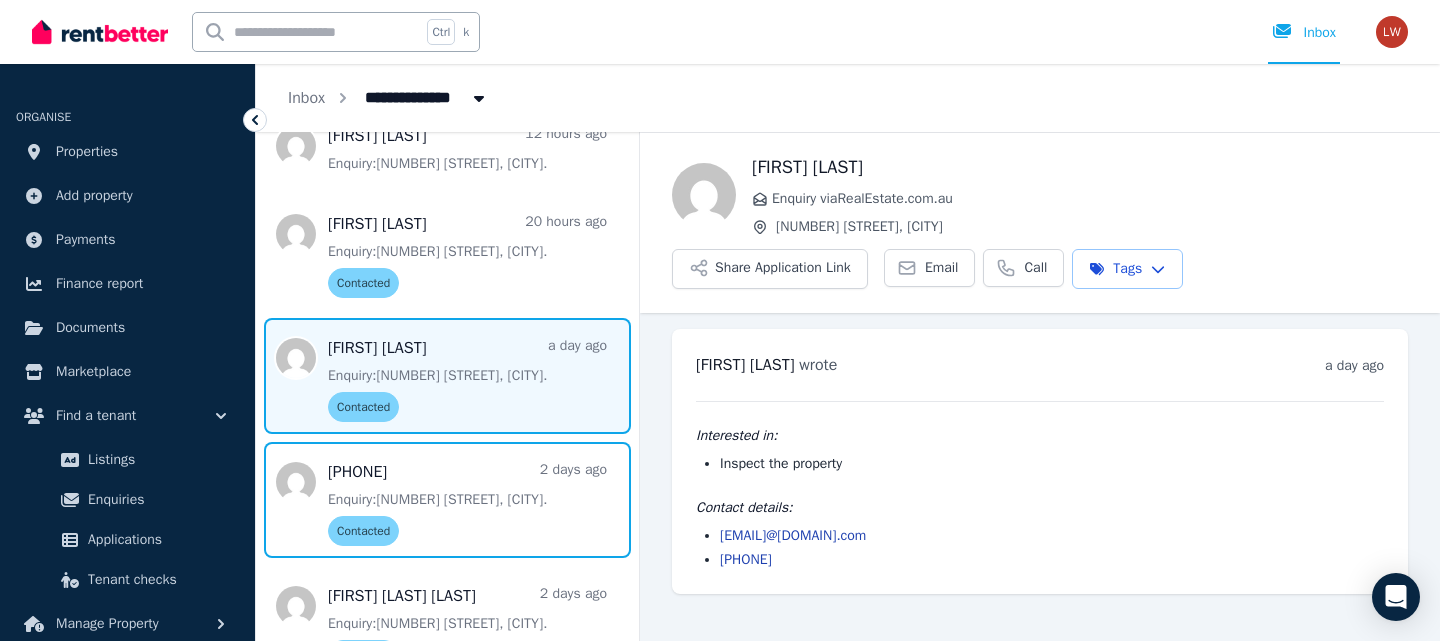 click at bounding box center [447, 500] 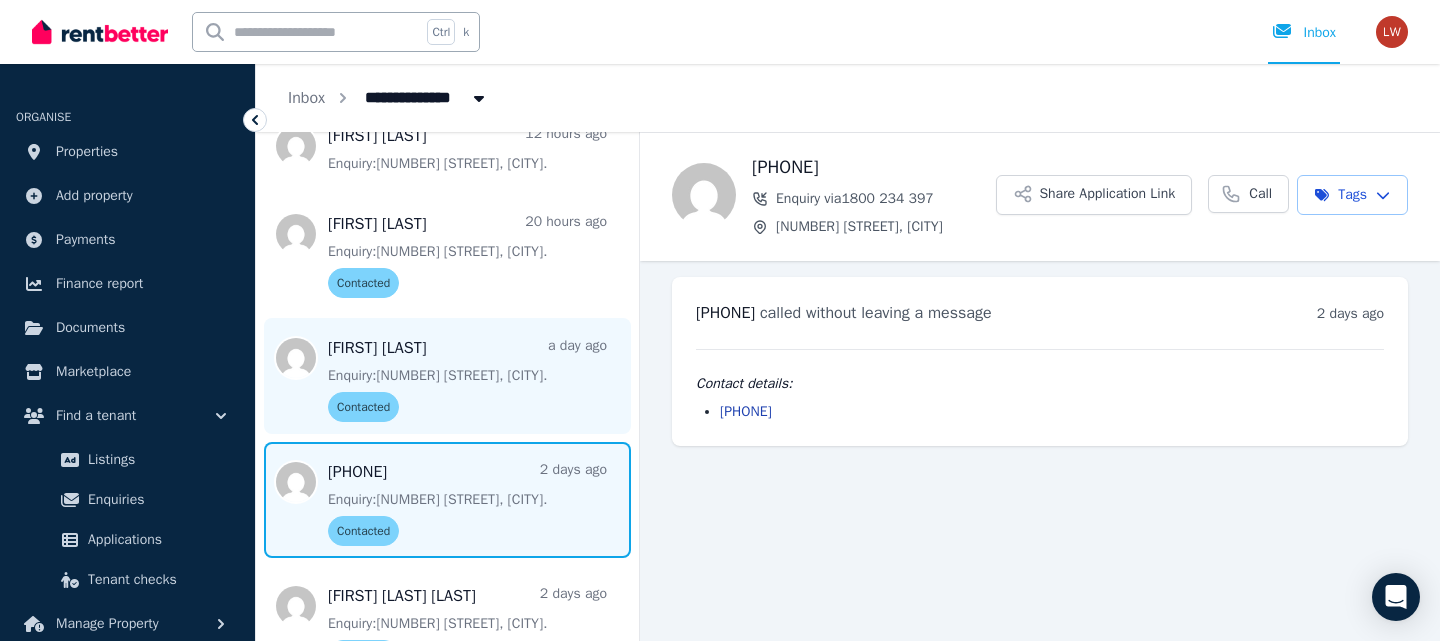 scroll, scrollTop: 500, scrollLeft: 0, axis: vertical 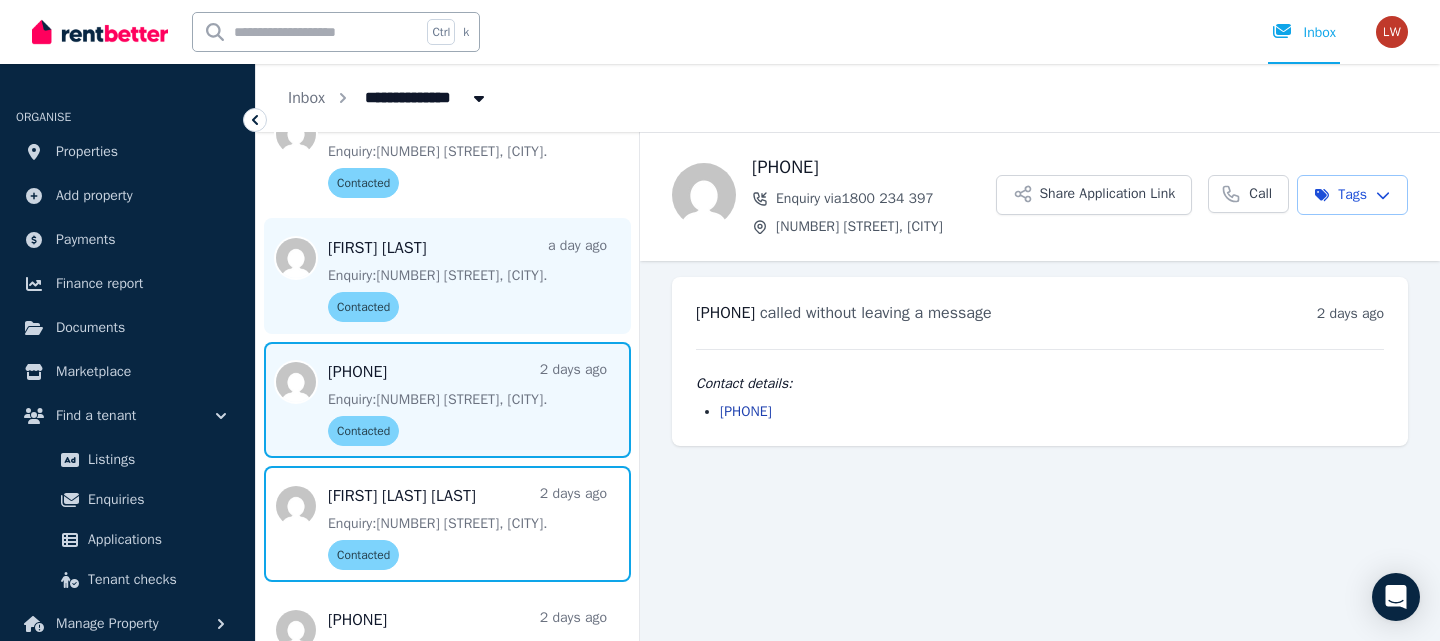 click at bounding box center (447, 524) 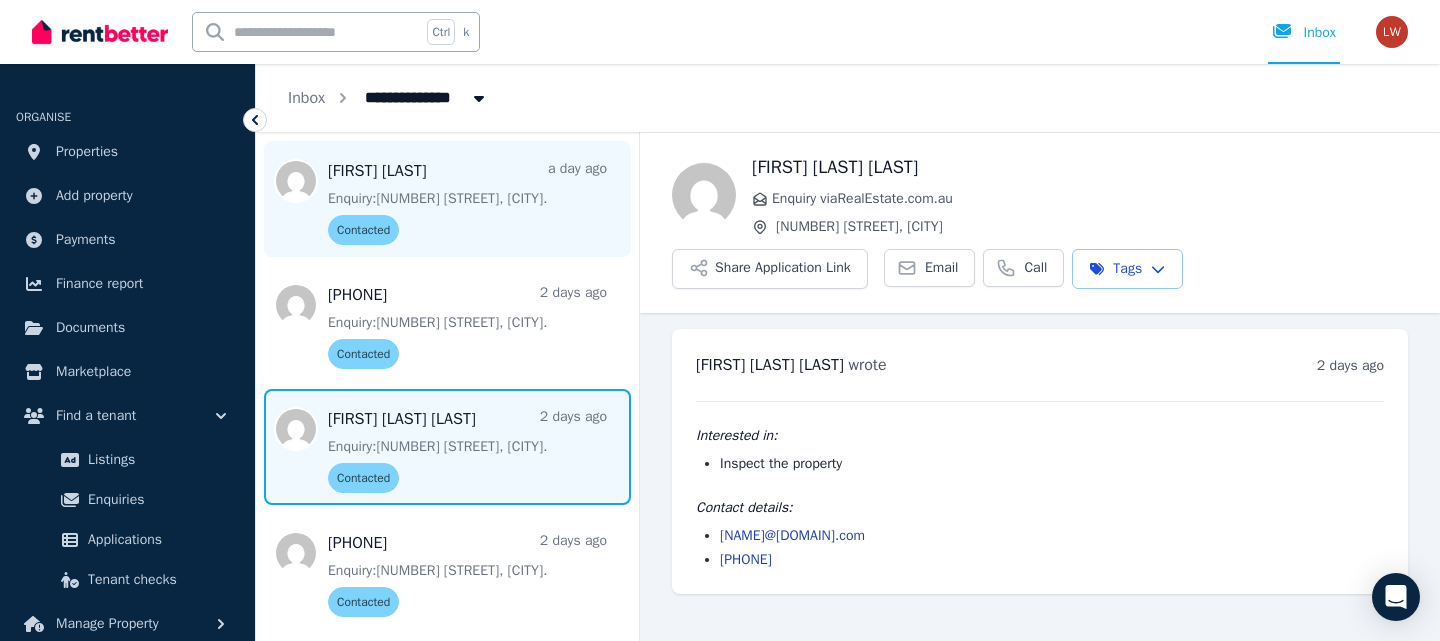scroll, scrollTop: 600, scrollLeft: 0, axis: vertical 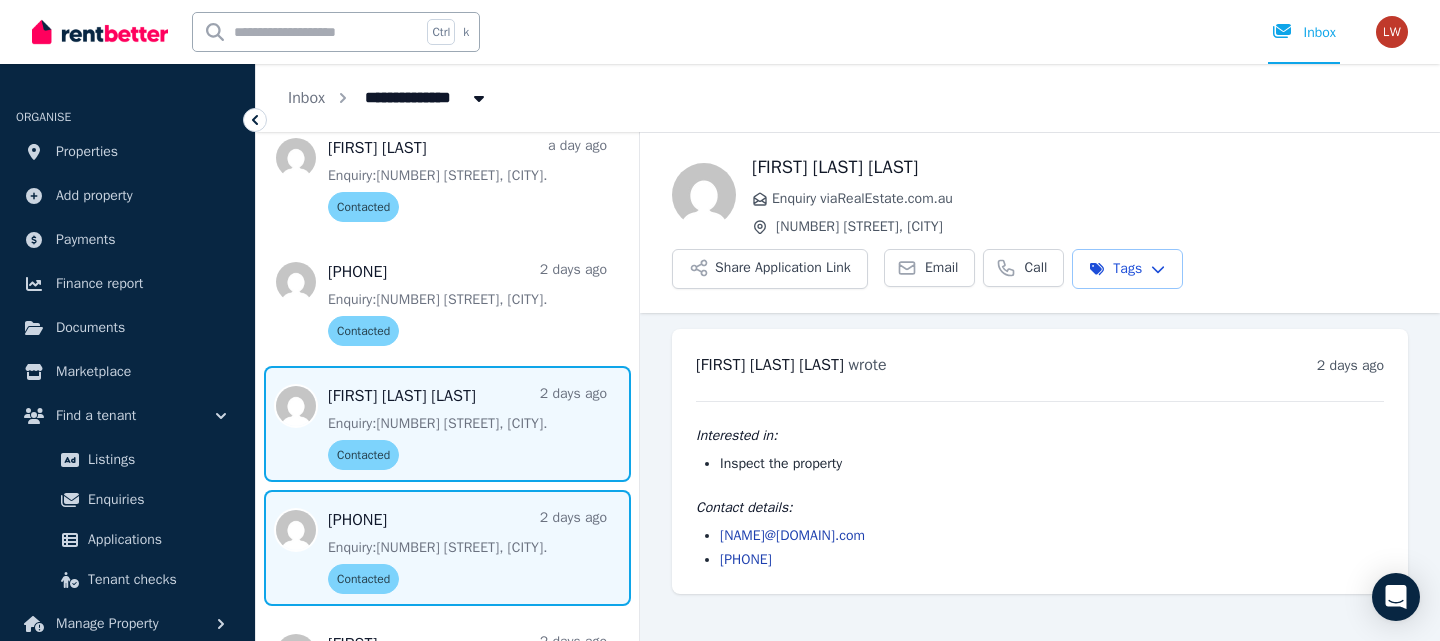 click at bounding box center [447, 548] 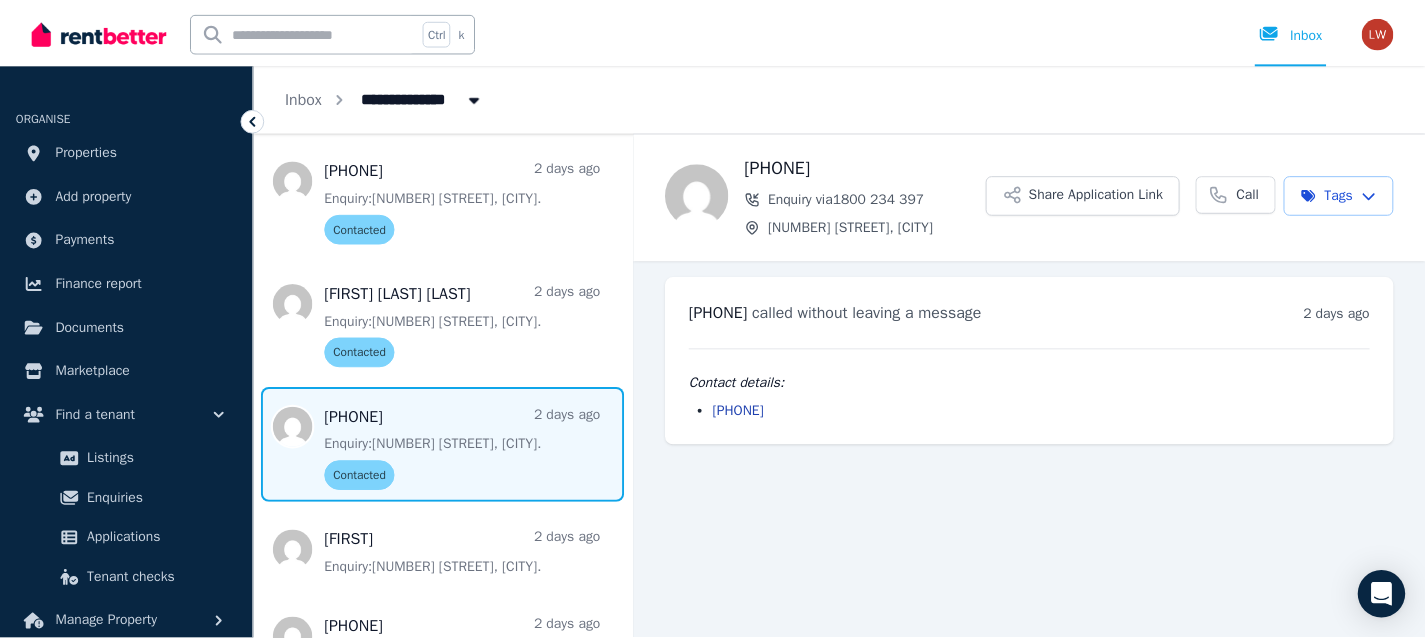 scroll, scrollTop: 800, scrollLeft: 0, axis: vertical 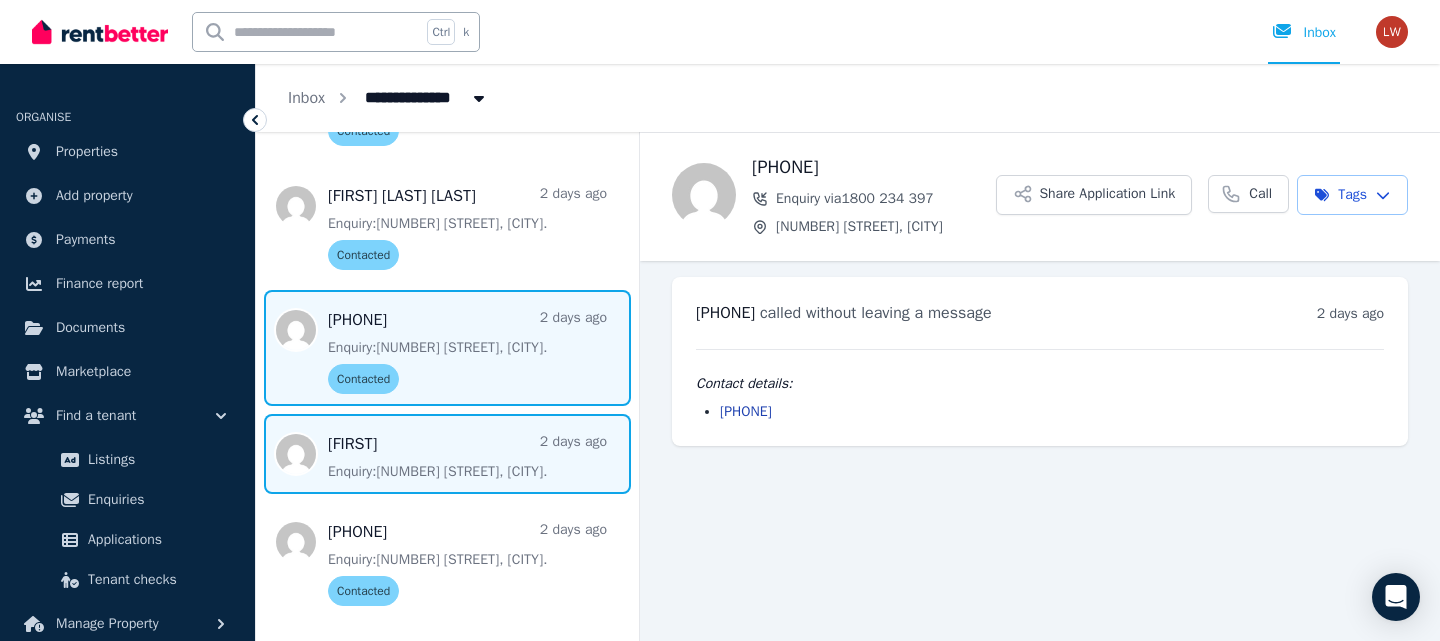 click at bounding box center (447, 454) 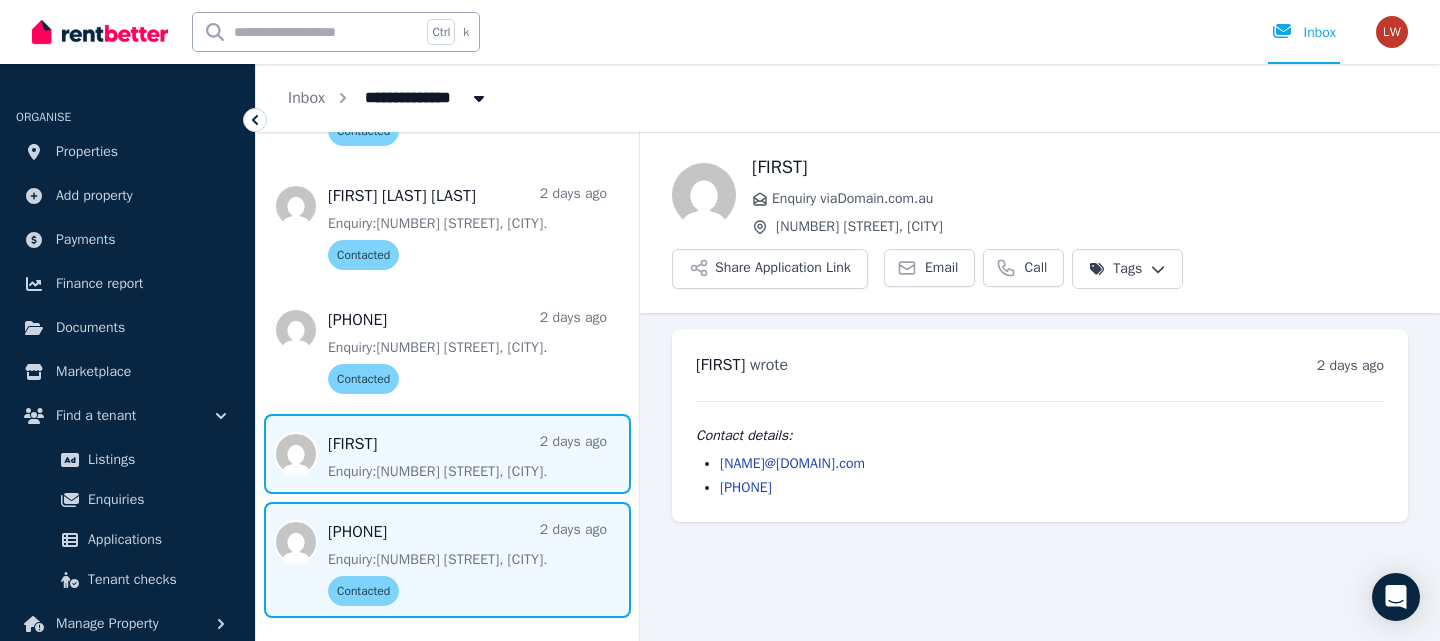 click at bounding box center (447, 560) 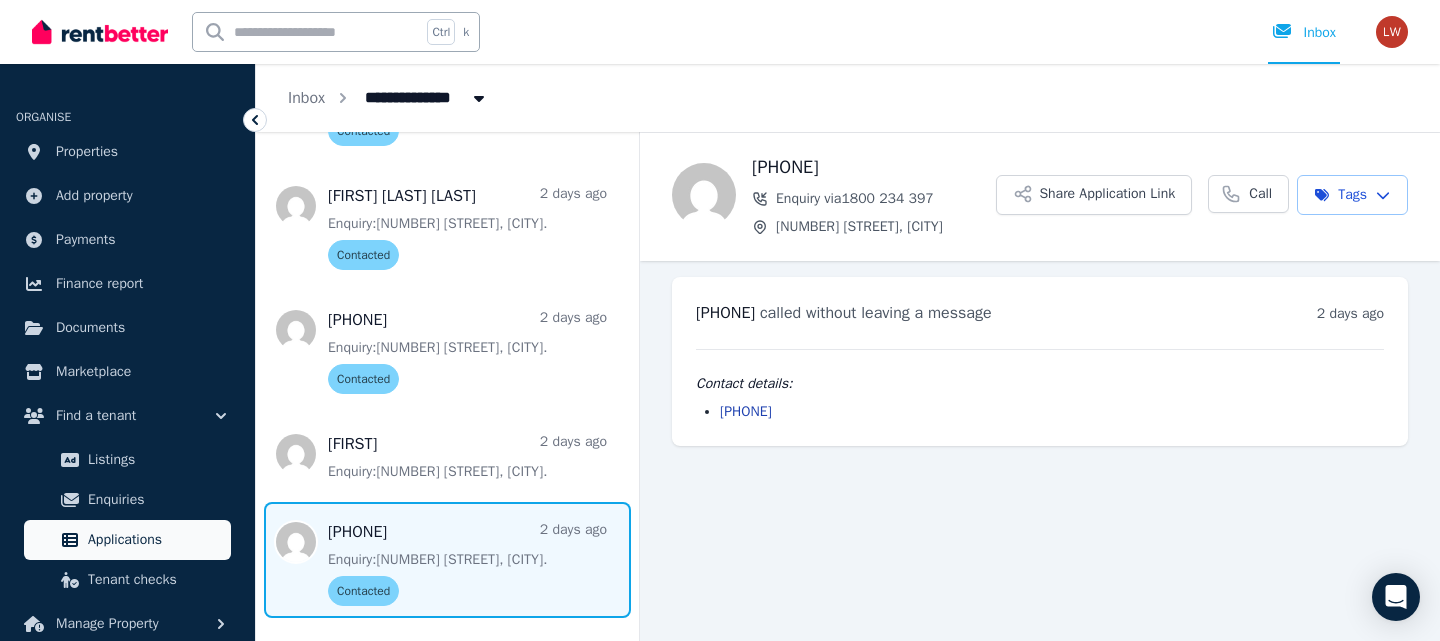 click on "Applications" at bounding box center (155, 540) 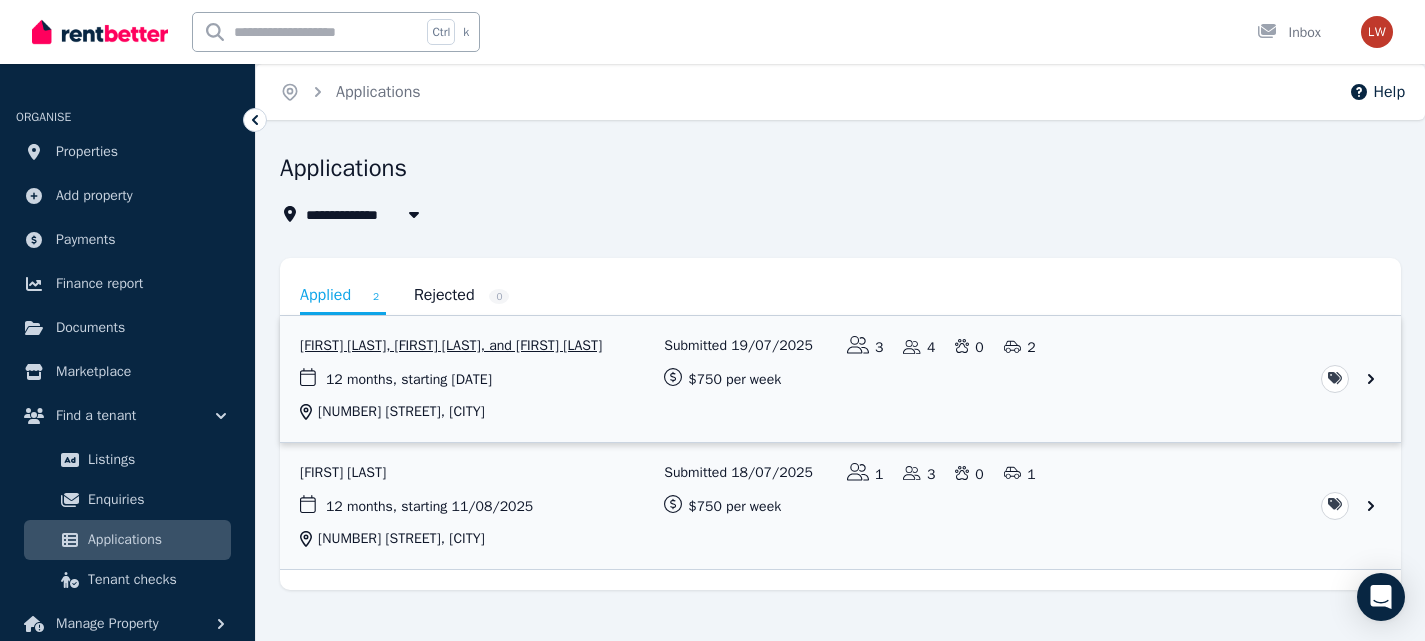 click at bounding box center [840, 379] 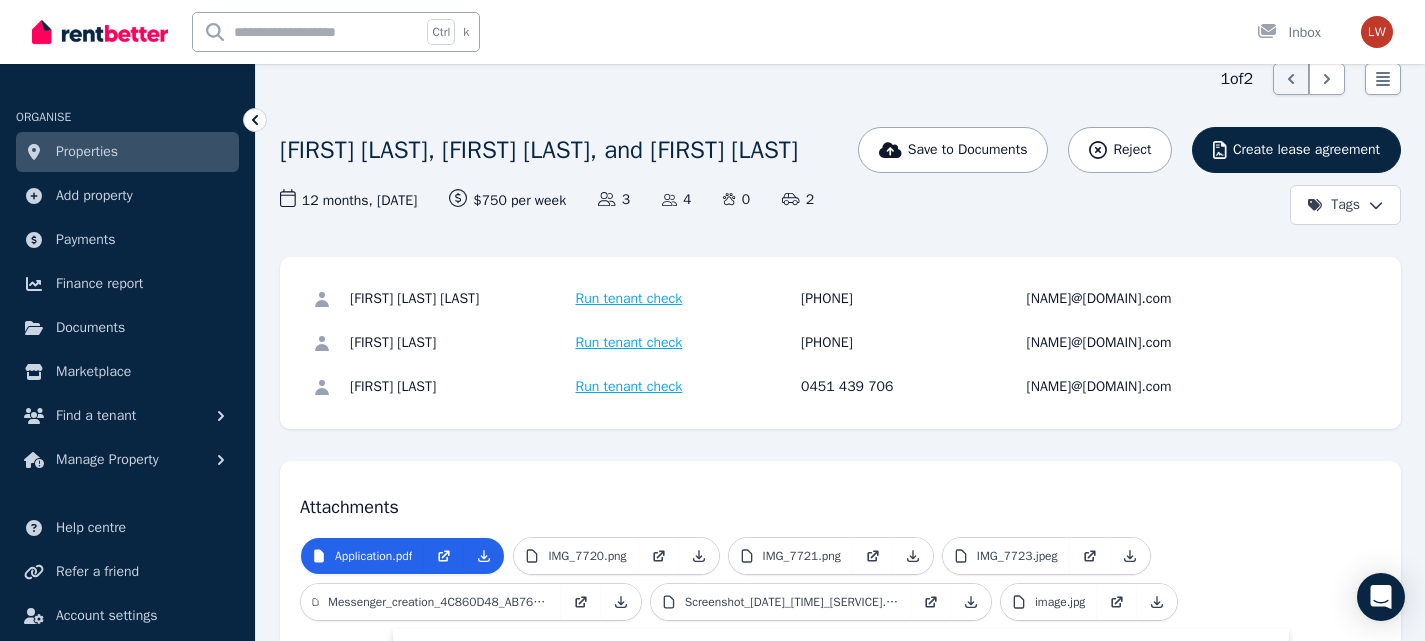 scroll, scrollTop: 18, scrollLeft: 0, axis: vertical 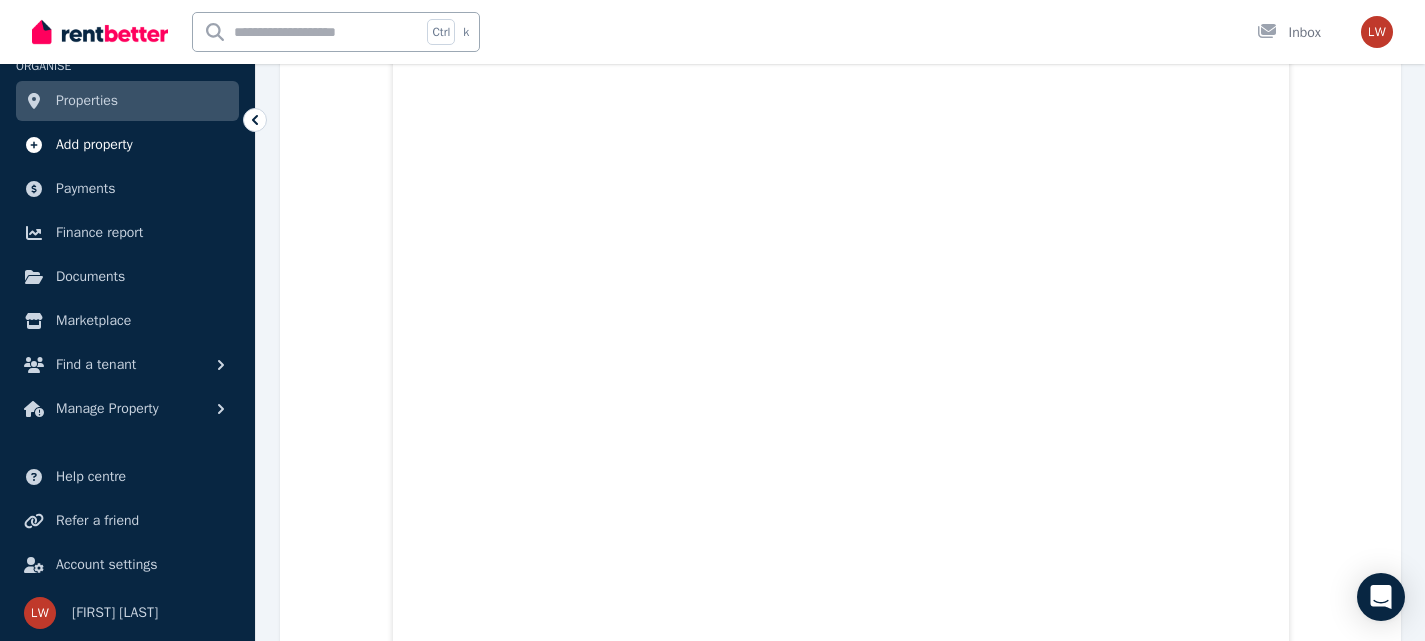 click on "Add property" at bounding box center (94, 145) 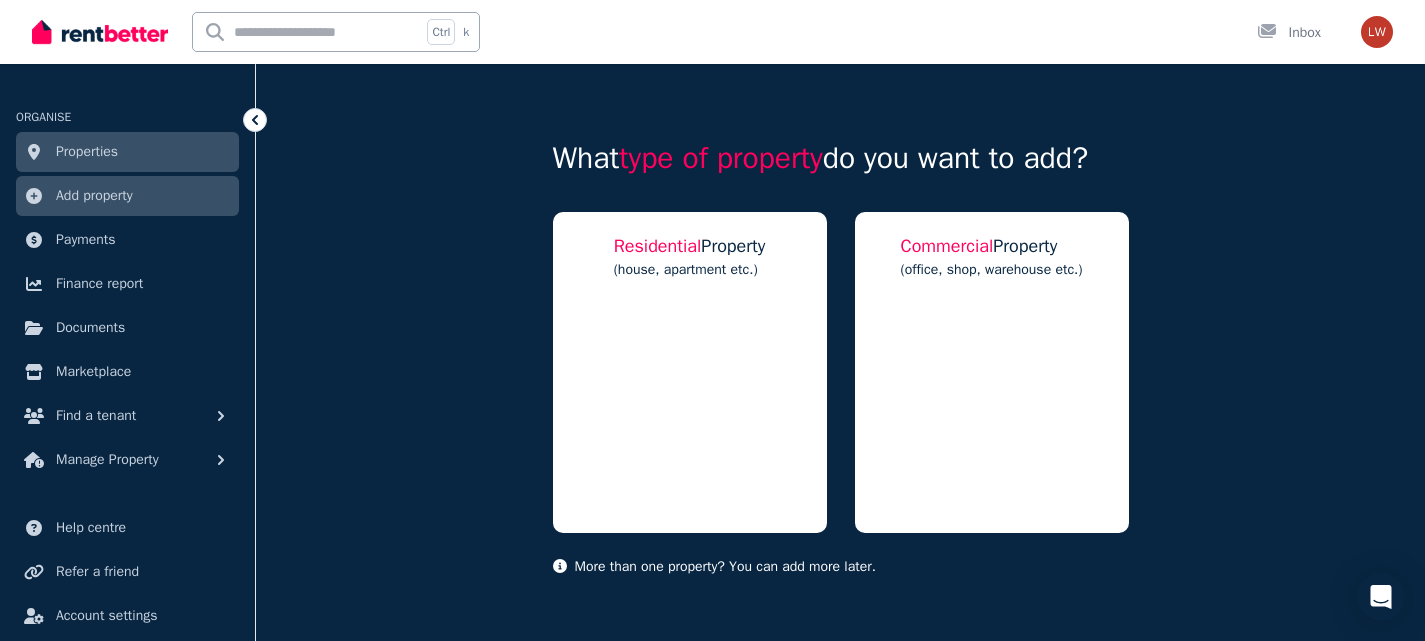 scroll, scrollTop: 0, scrollLeft: 0, axis: both 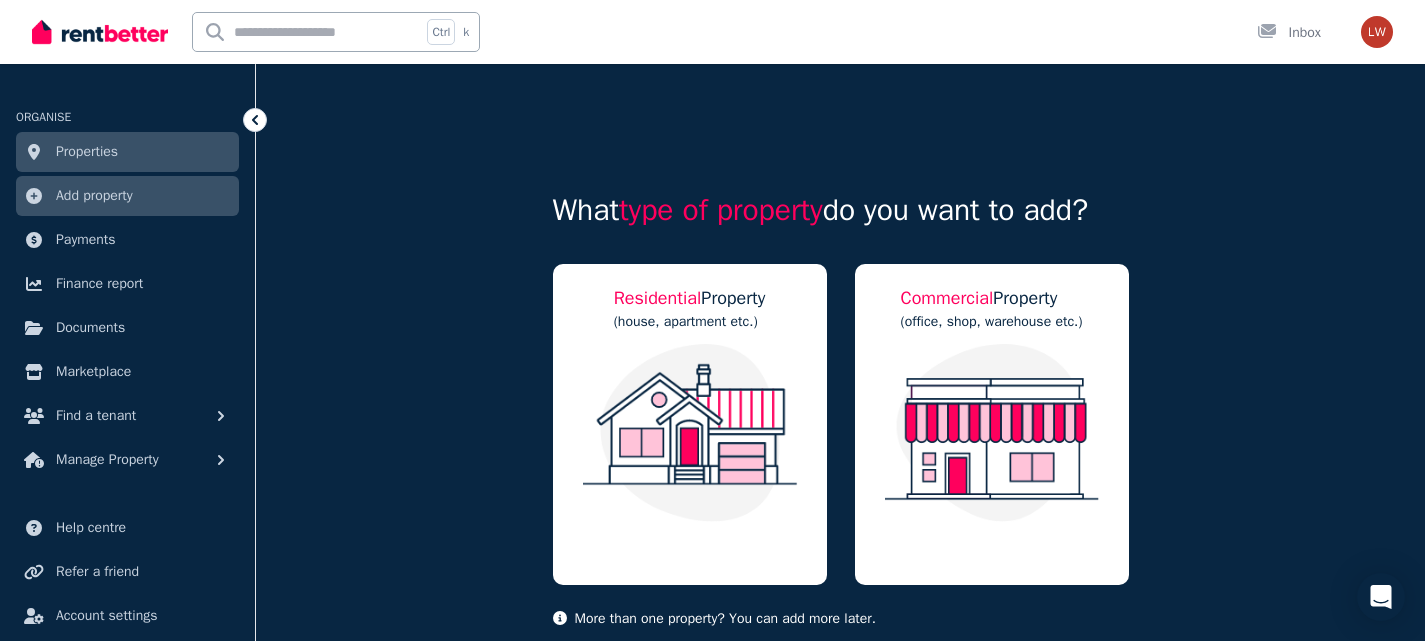 click on "Properties" at bounding box center [87, 152] 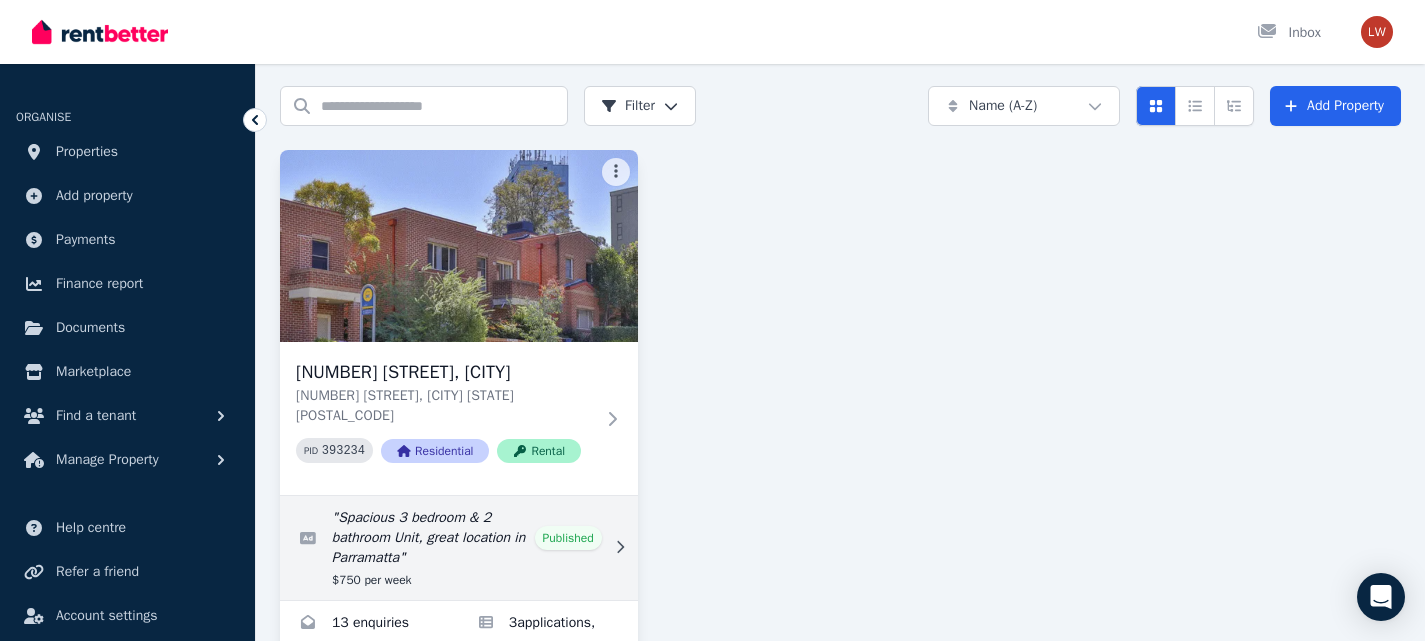 scroll, scrollTop: 136, scrollLeft: 0, axis: vertical 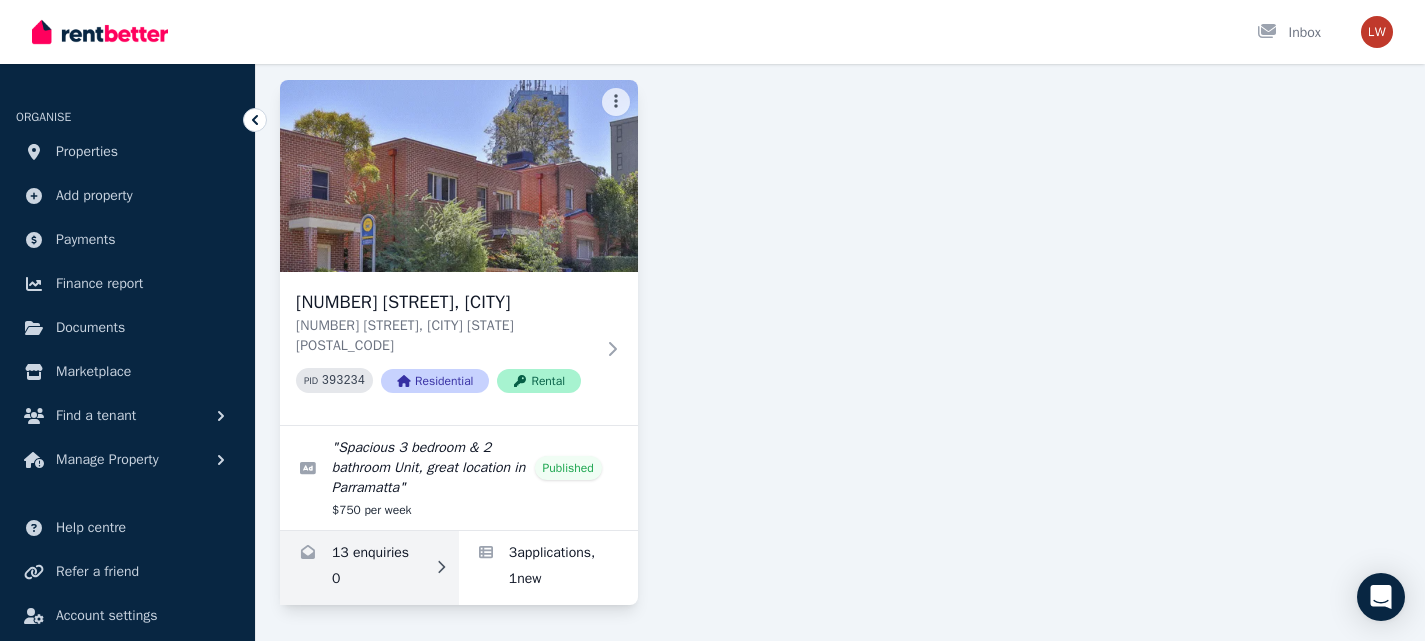 click at bounding box center (369, 568) 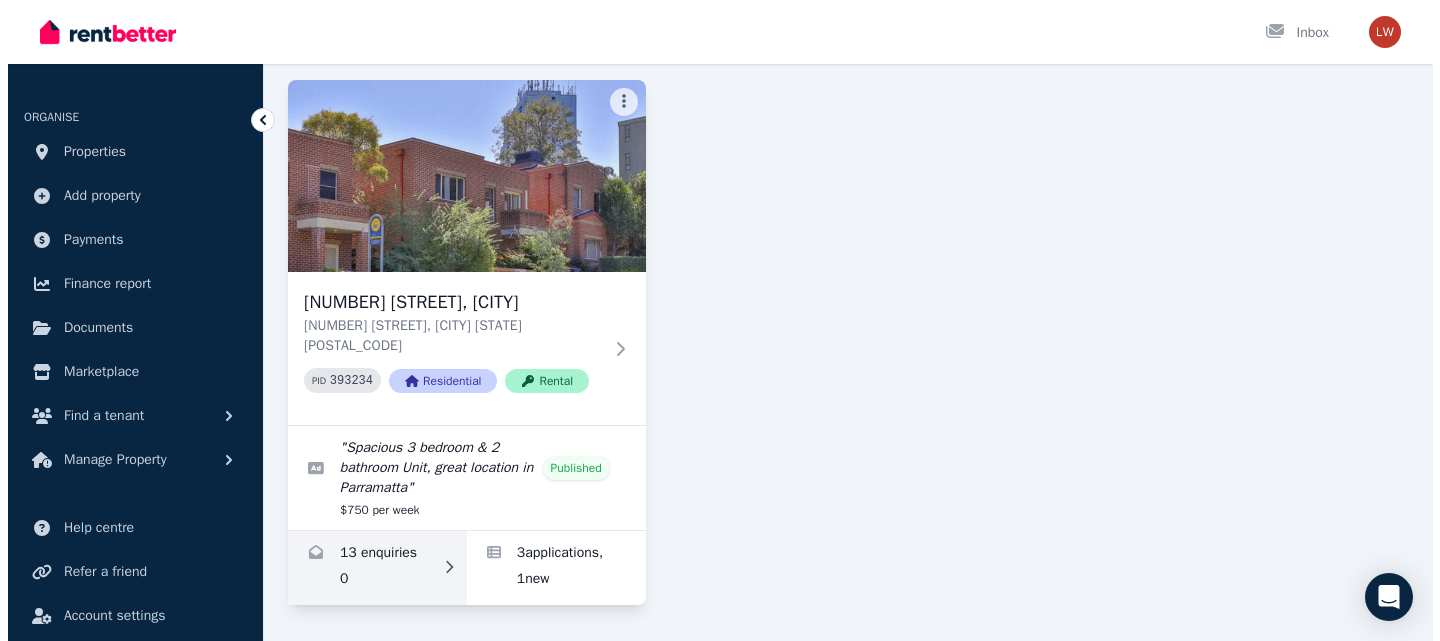 scroll, scrollTop: 0, scrollLeft: 0, axis: both 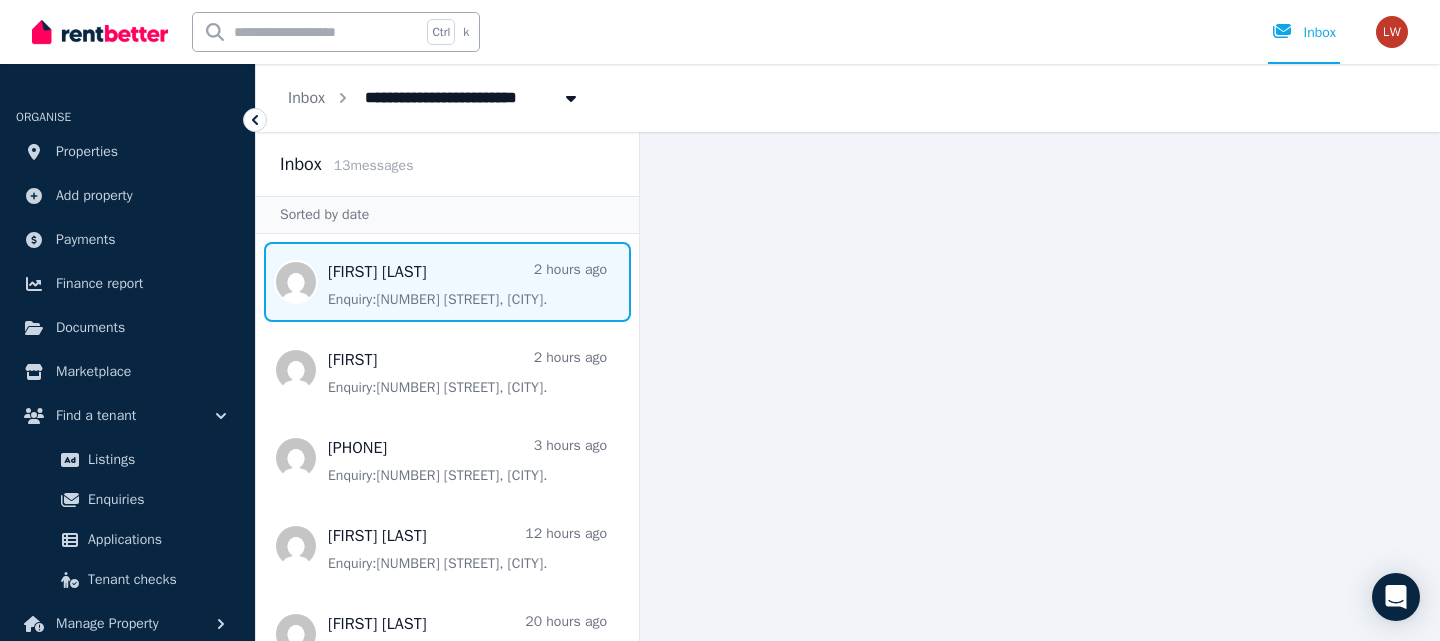 click at bounding box center [447, 282] 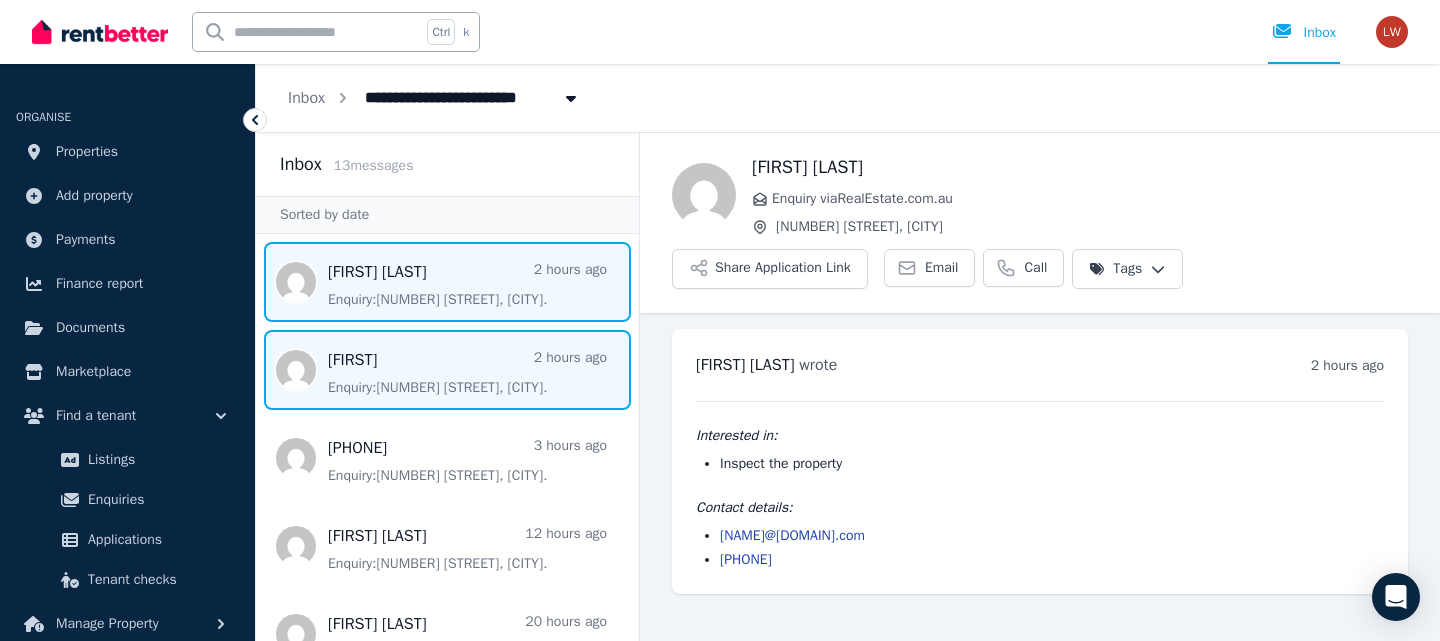 click at bounding box center [447, 370] 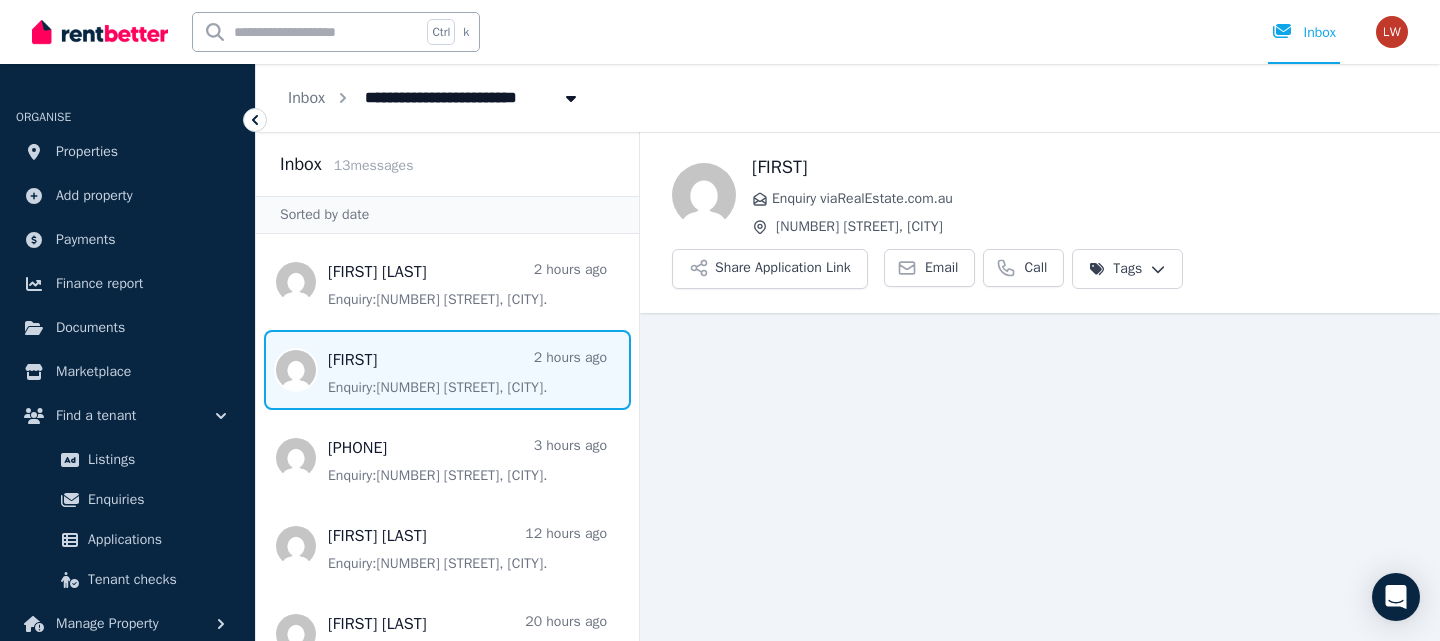click at bounding box center (447, 370) 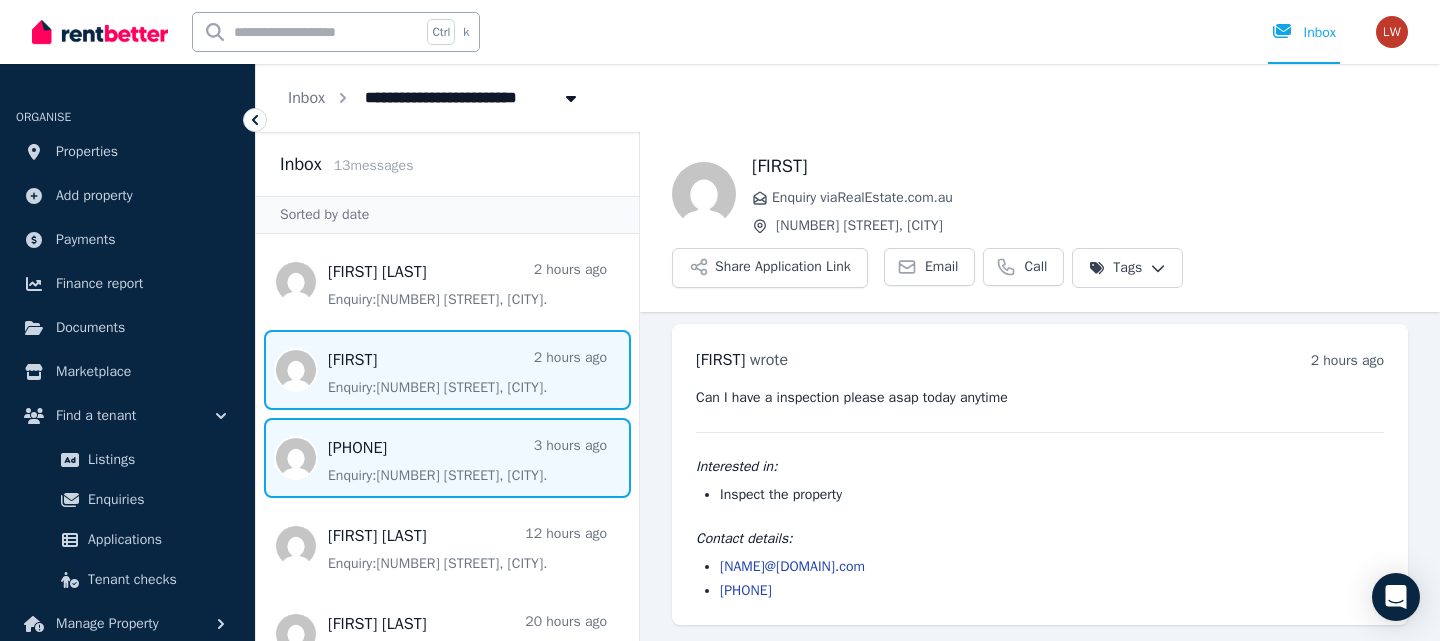 click at bounding box center [447, 458] 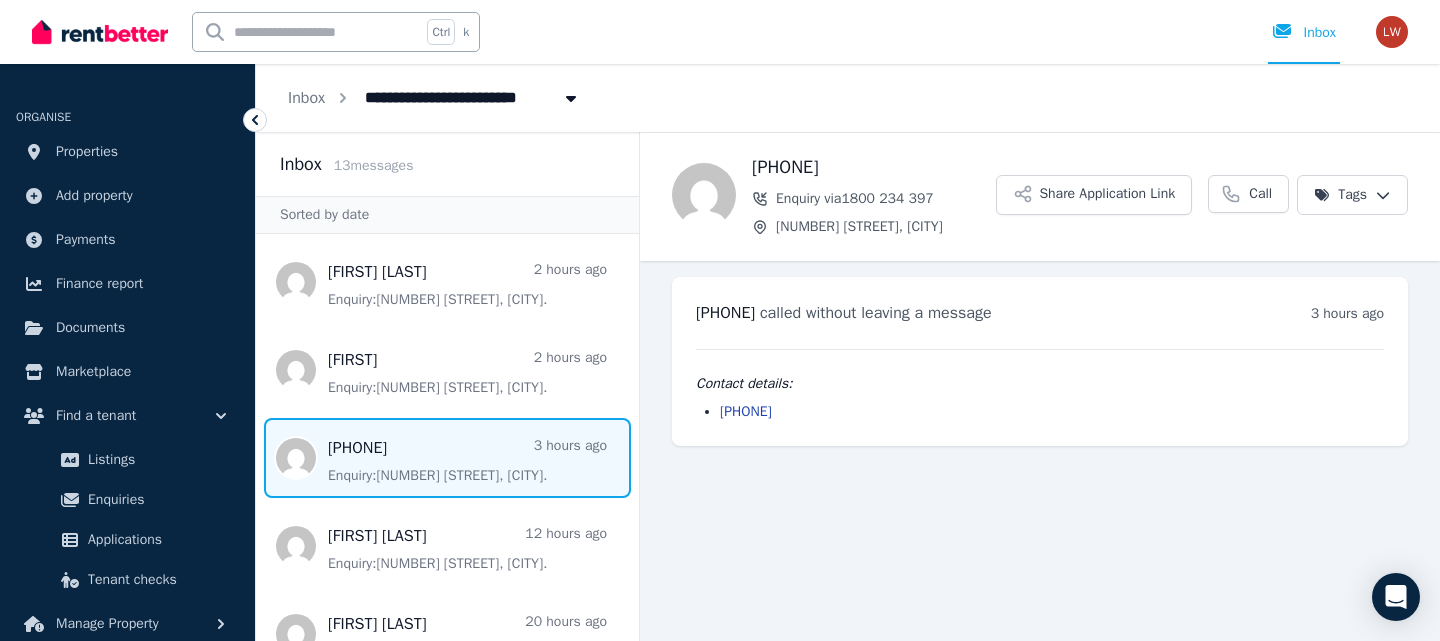 click at bounding box center [447, 458] 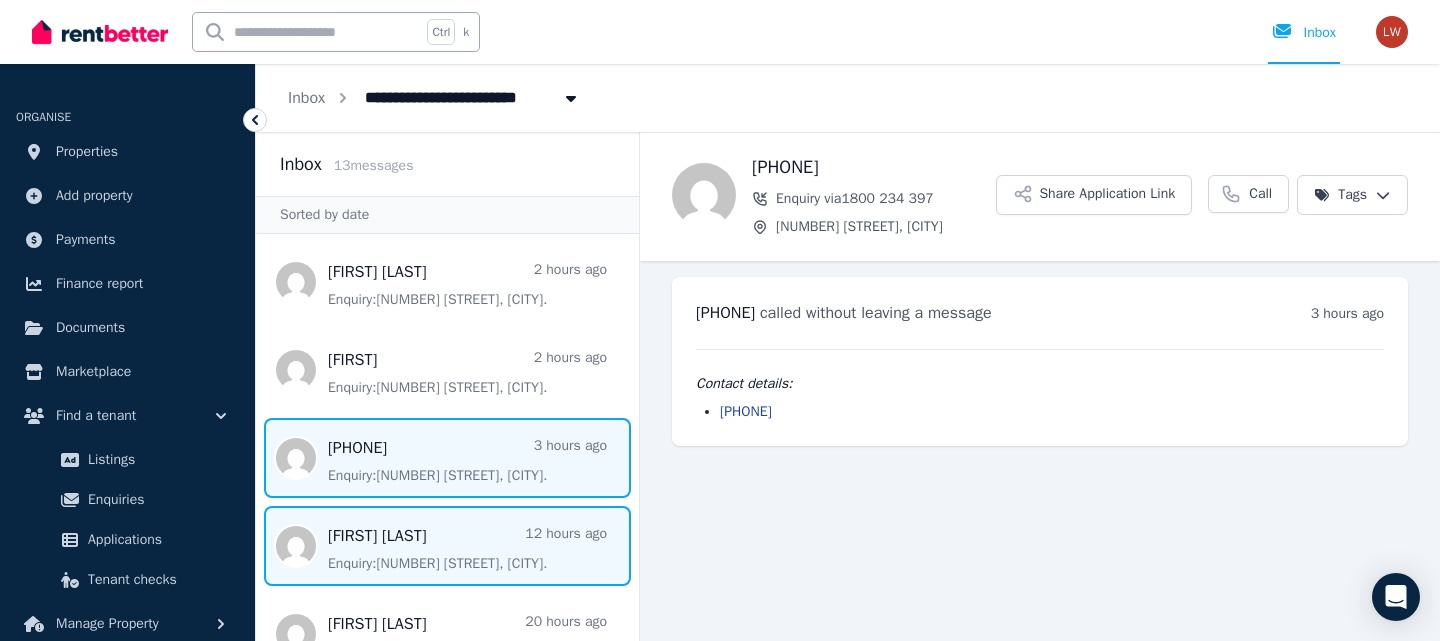 click at bounding box center (447, 546) 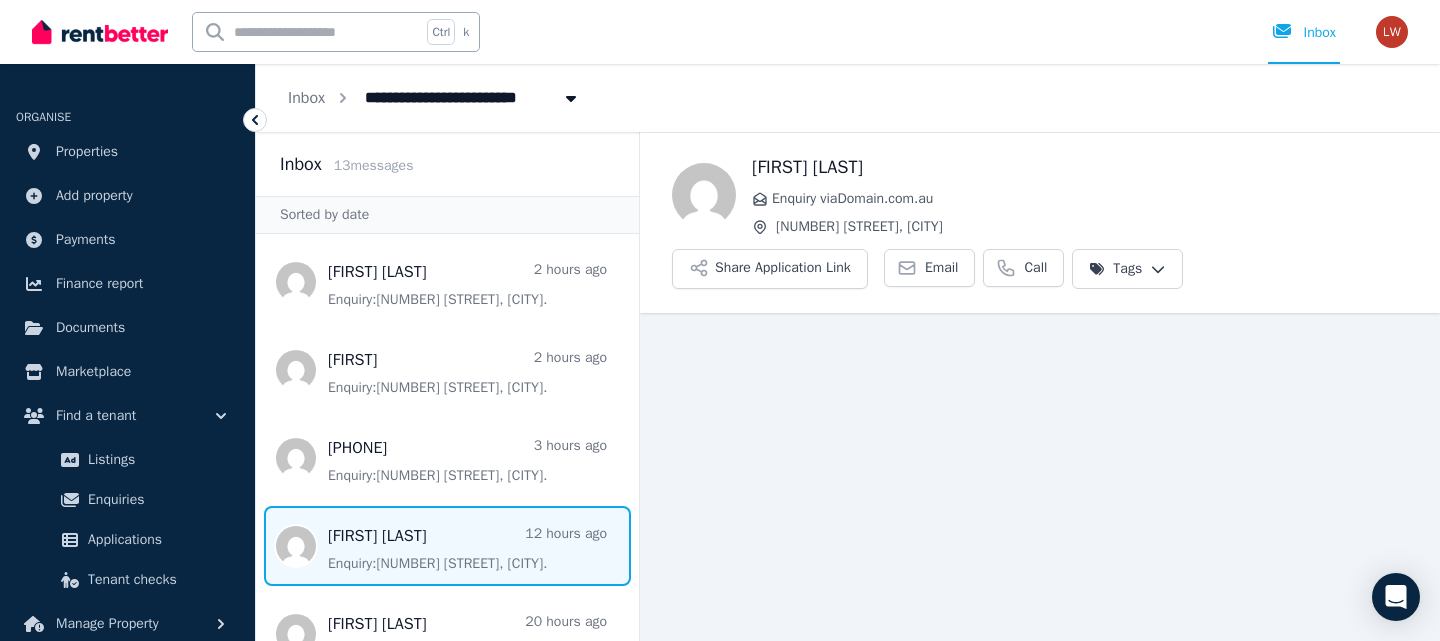 click at bounding box center [447, 546] 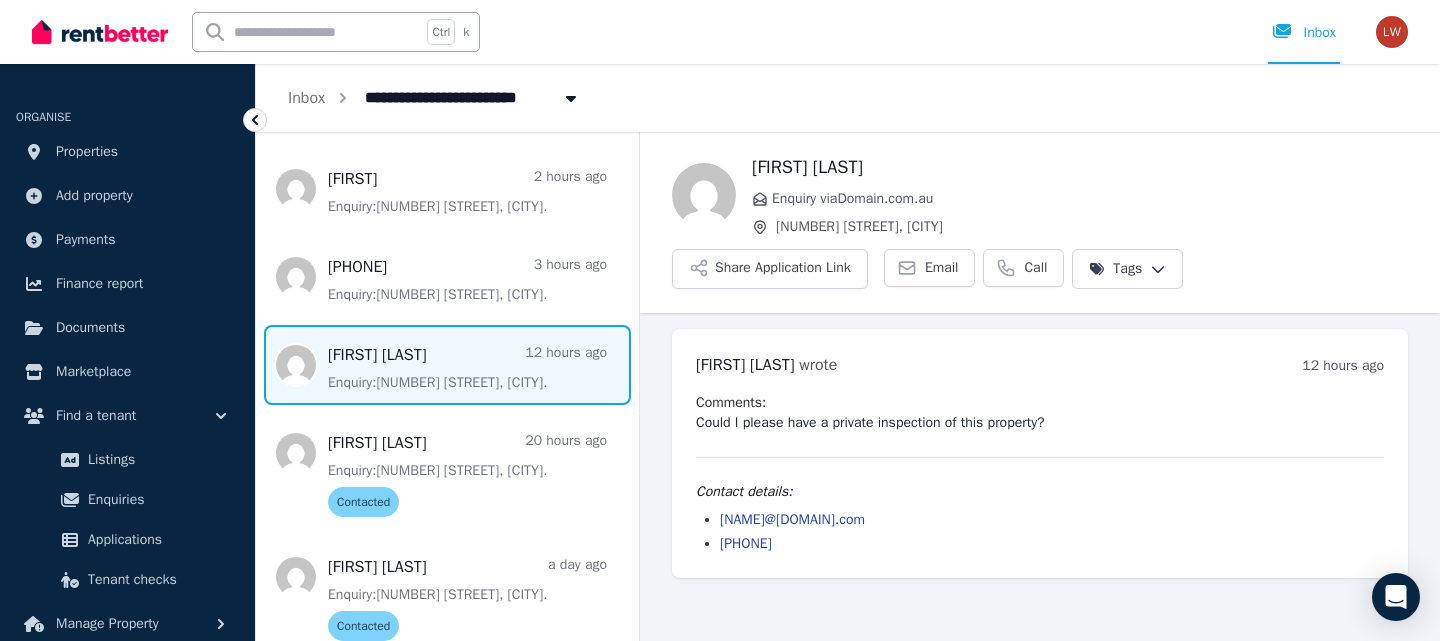 scroll, scrollTop: 200, scrollLeft: 0, axis: vertical 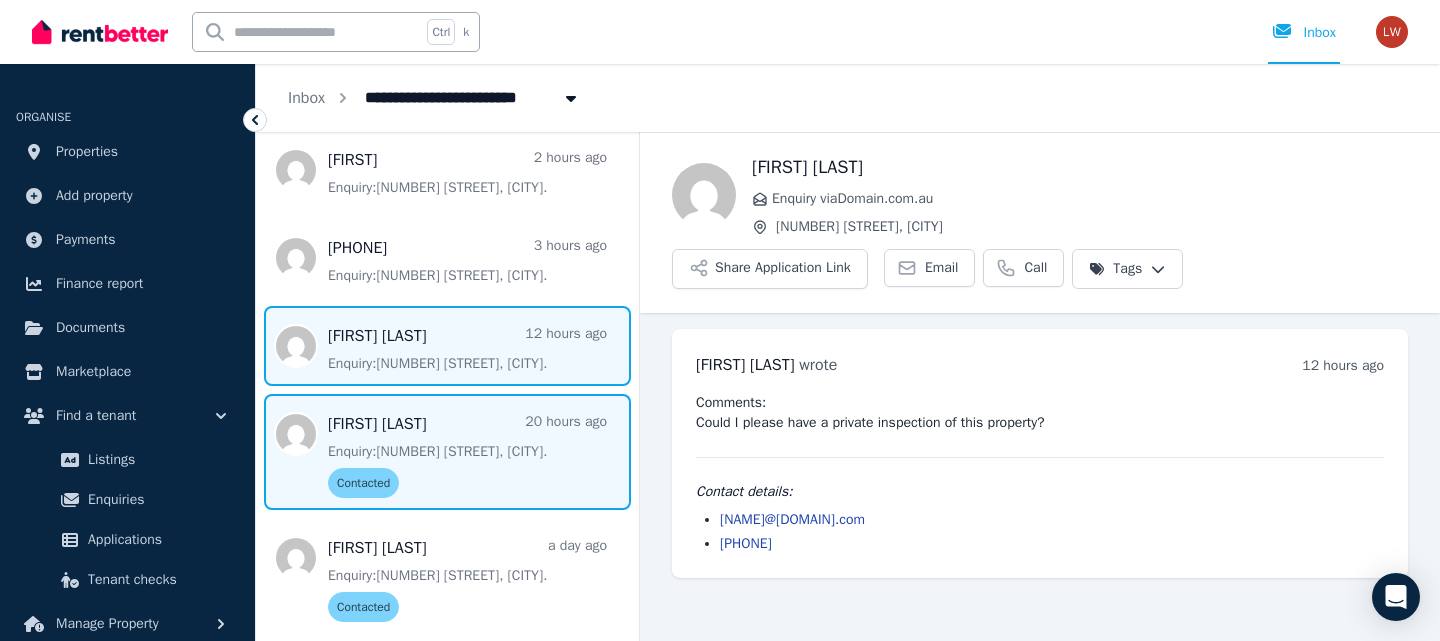 click at bounding box center [447, 452] 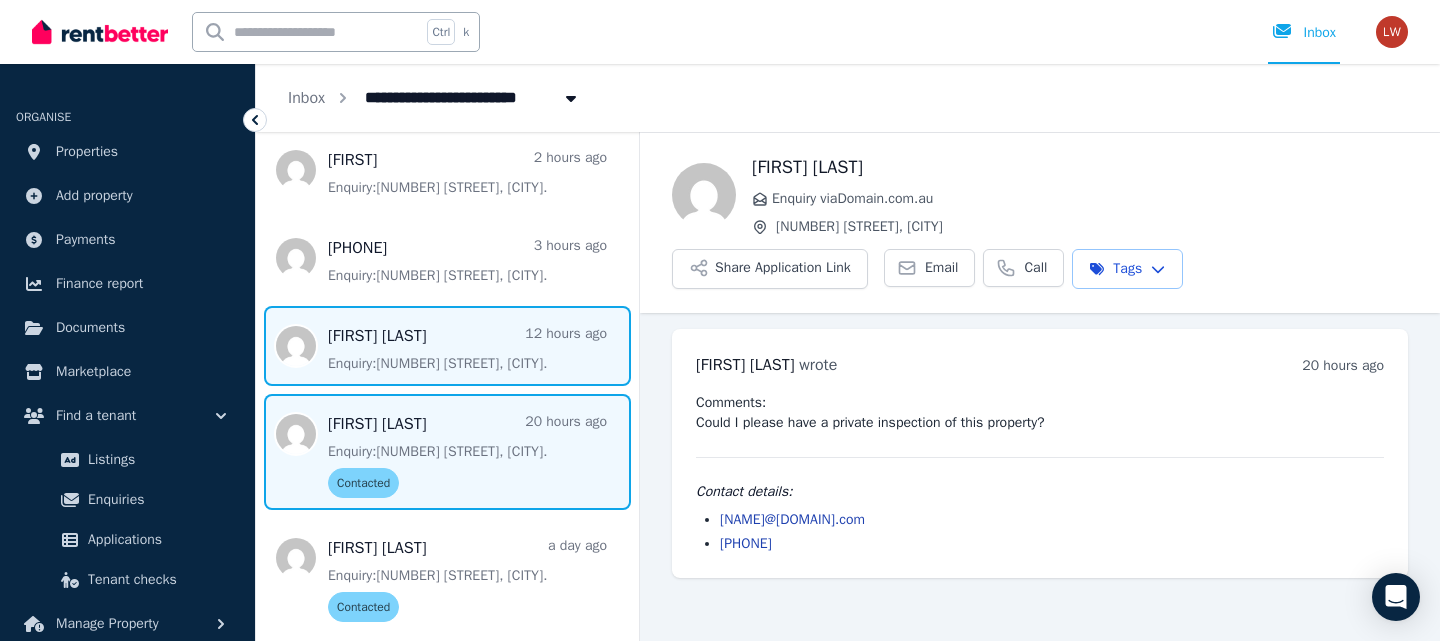 click at bounding box center (447, 346) 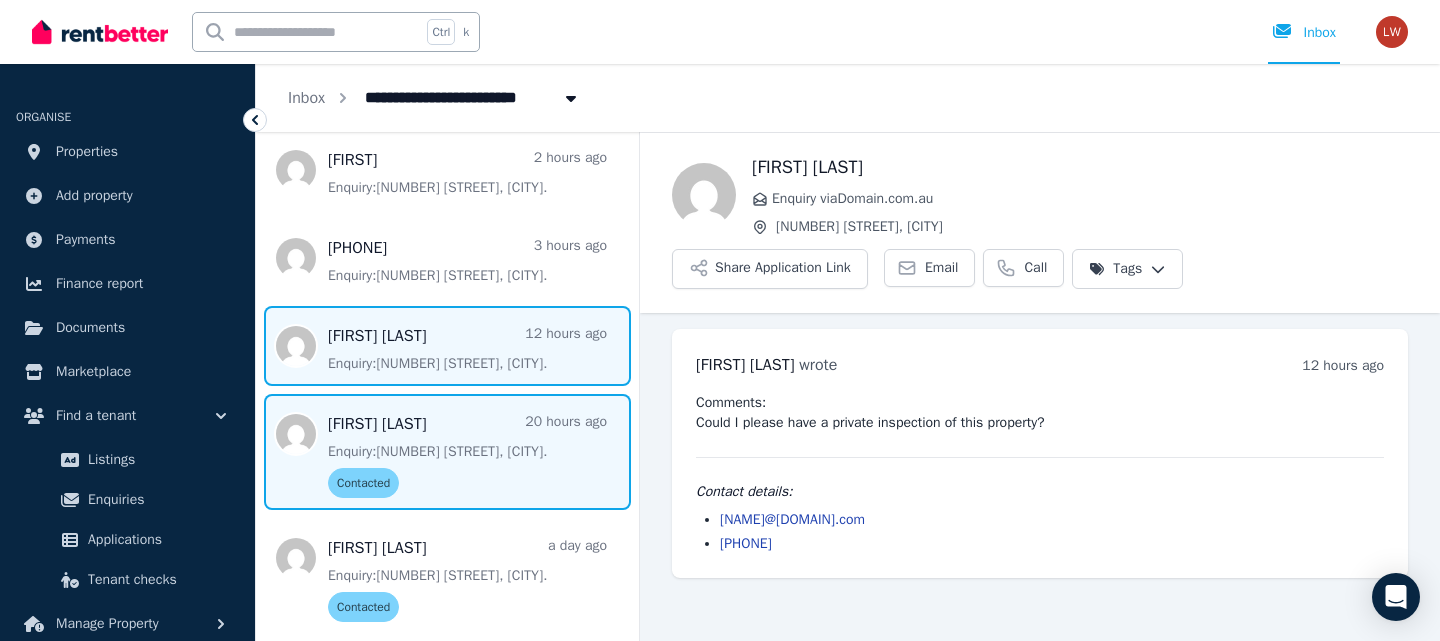 click at bounding box center [447, 452] 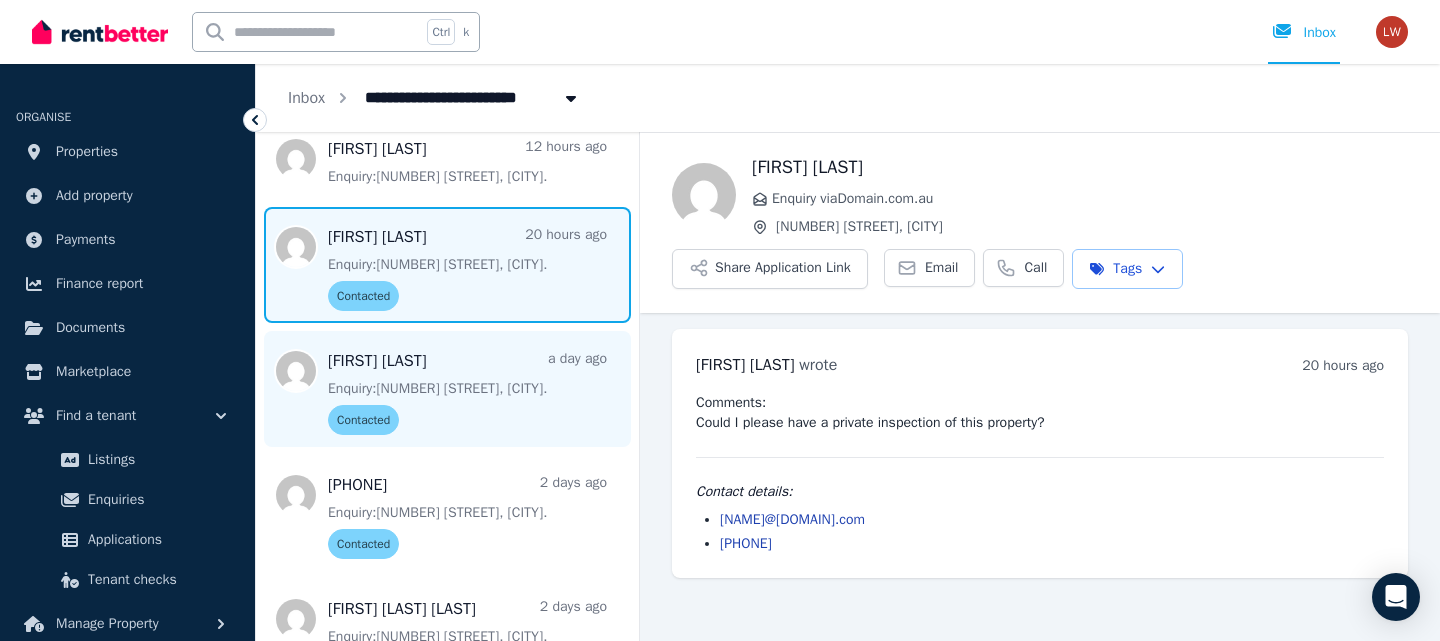 scroll, scrollTop: 400, scrollLeft: 0, axis: vertical 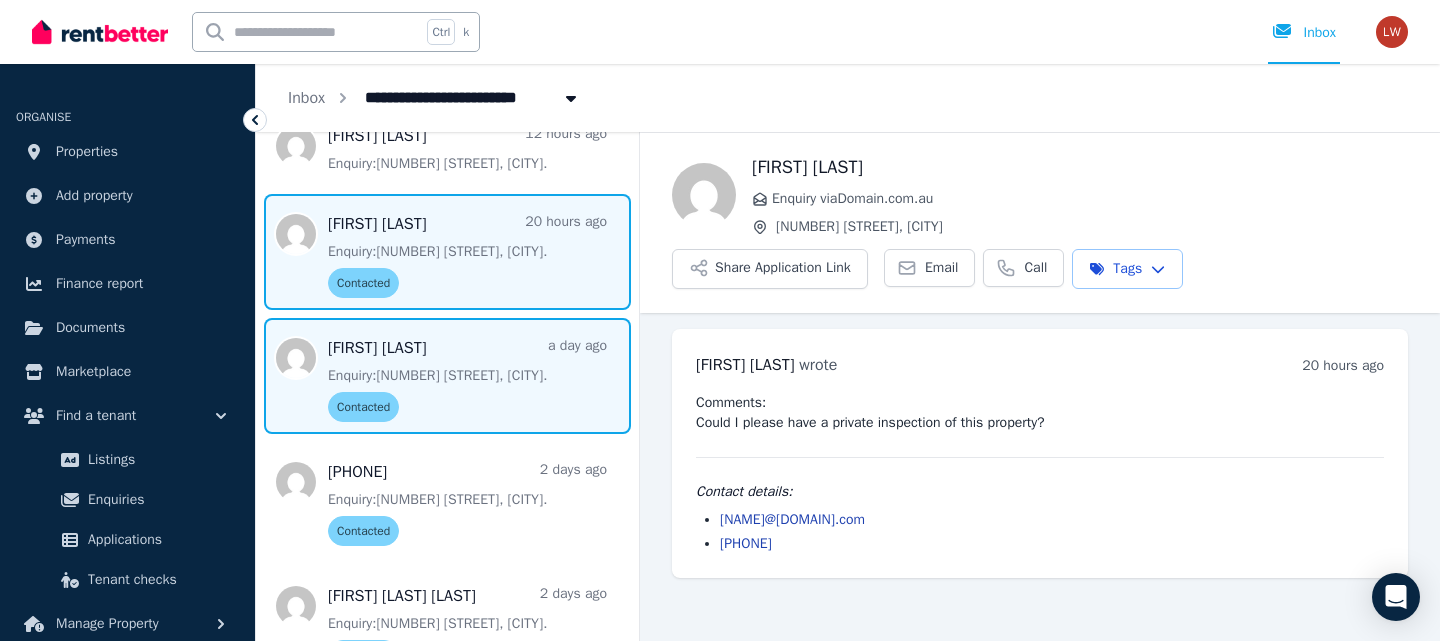 click at bounding box center [447, 376] 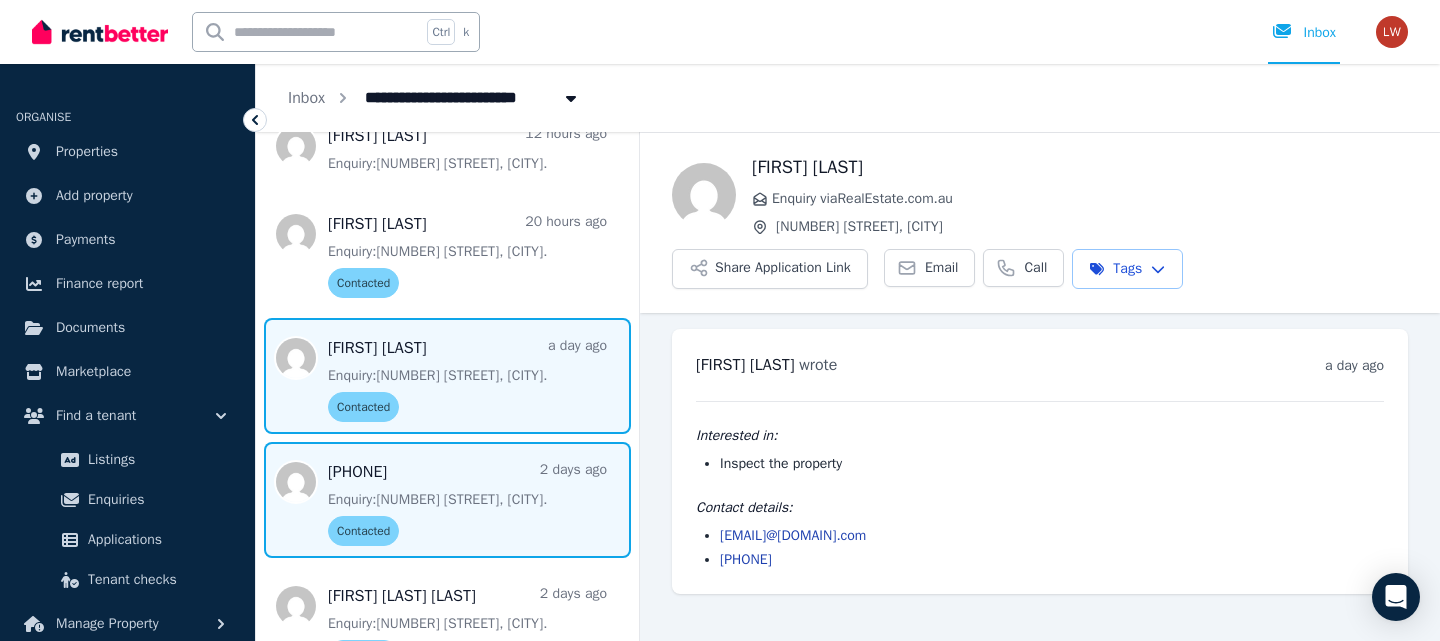 click at bounding box center (447, 500) 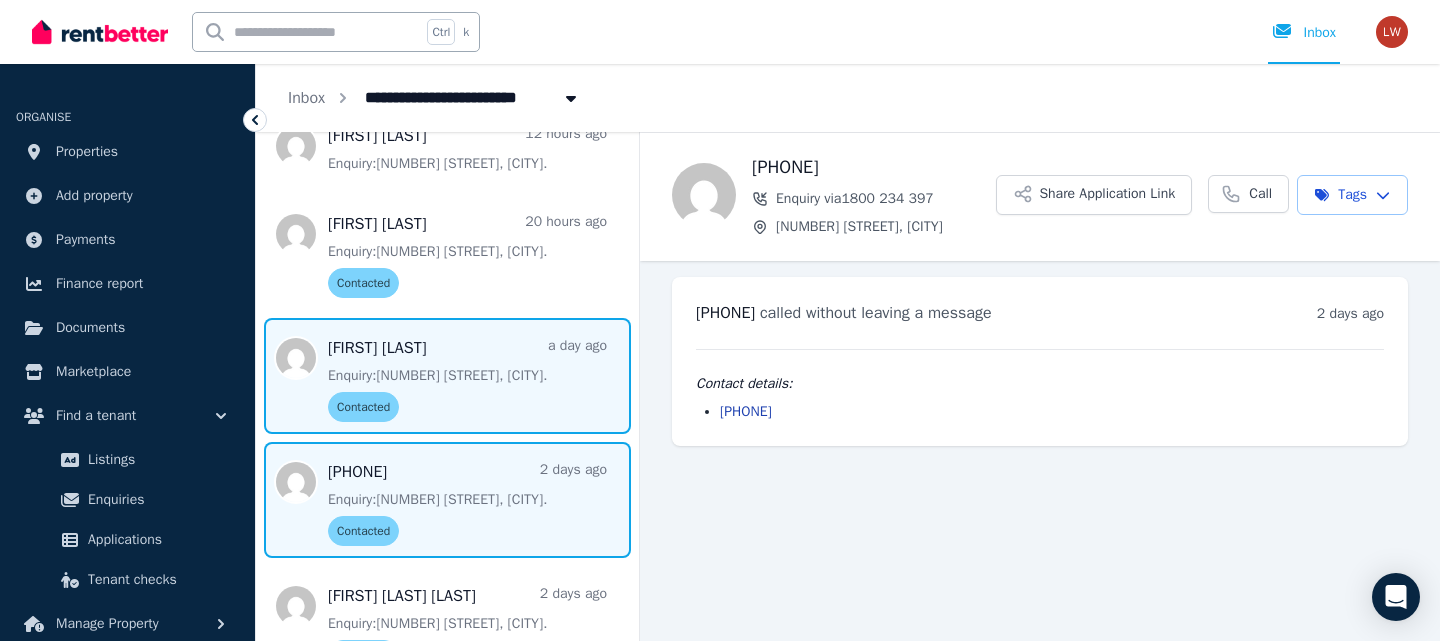click at bounding box center [447, 376] 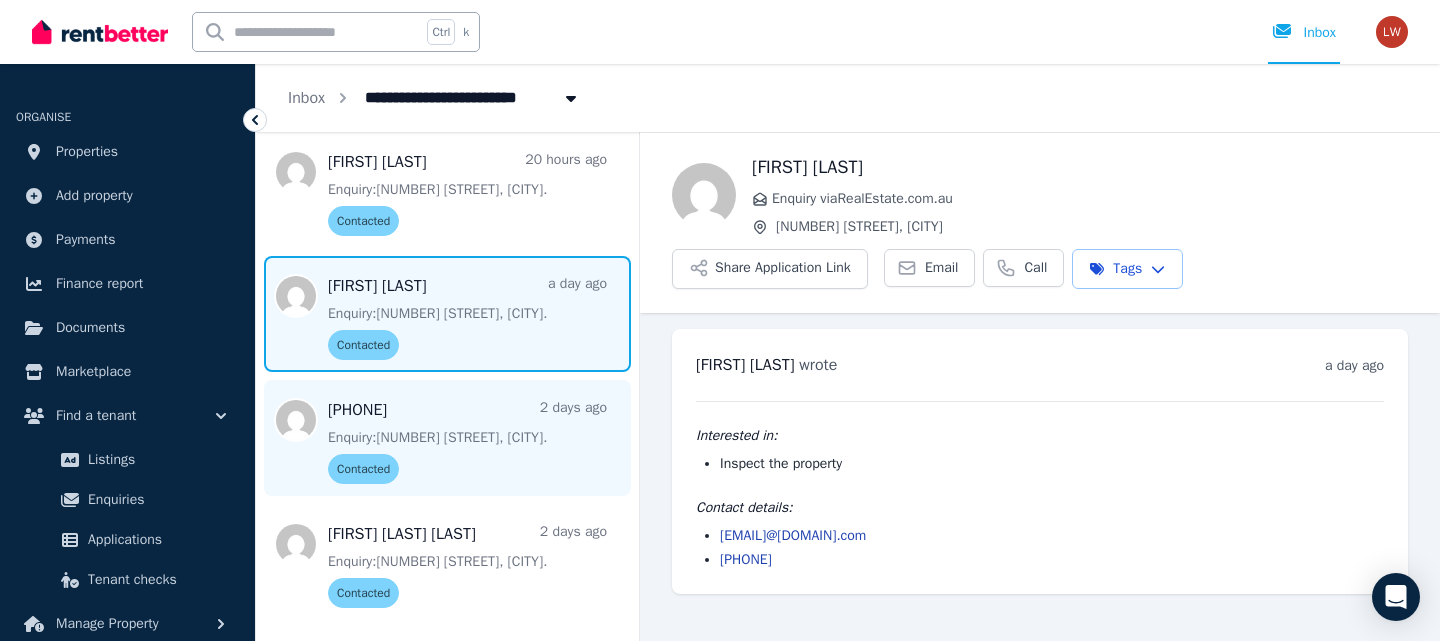 scroll, scrollTop: 500, scrollLeft: 0, axis: vertical 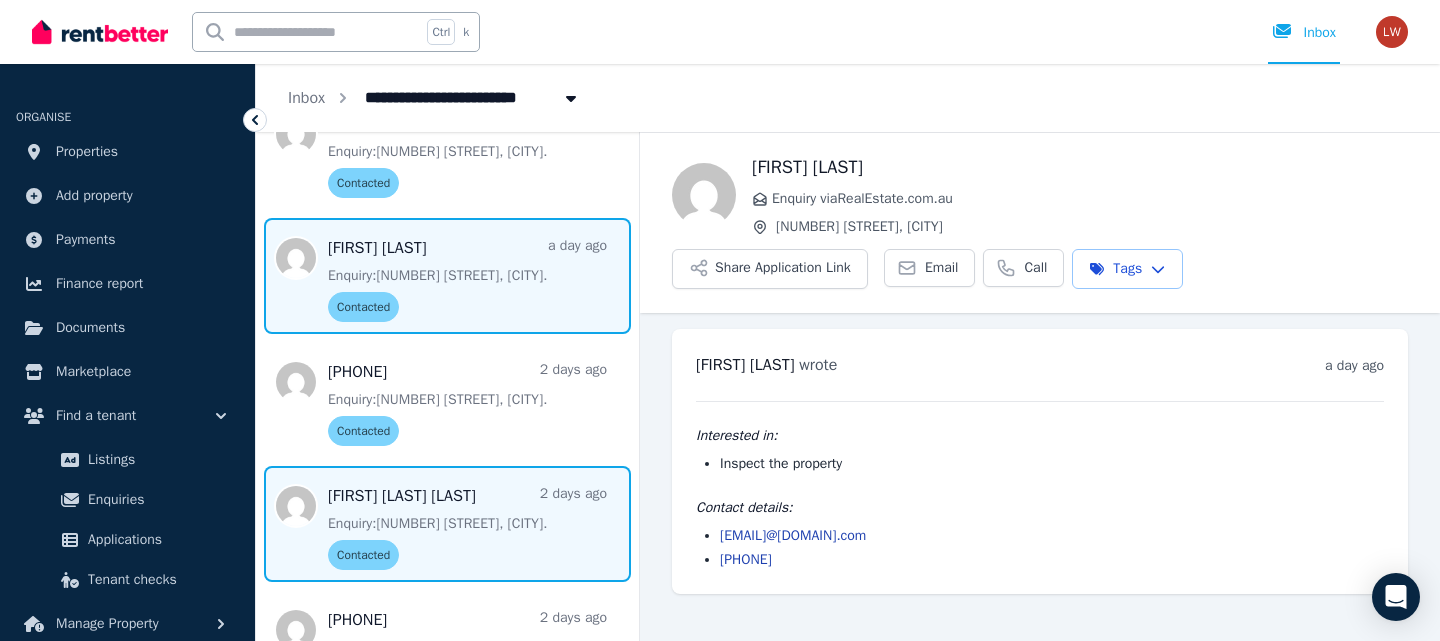 click at bounding box center [447, 524] 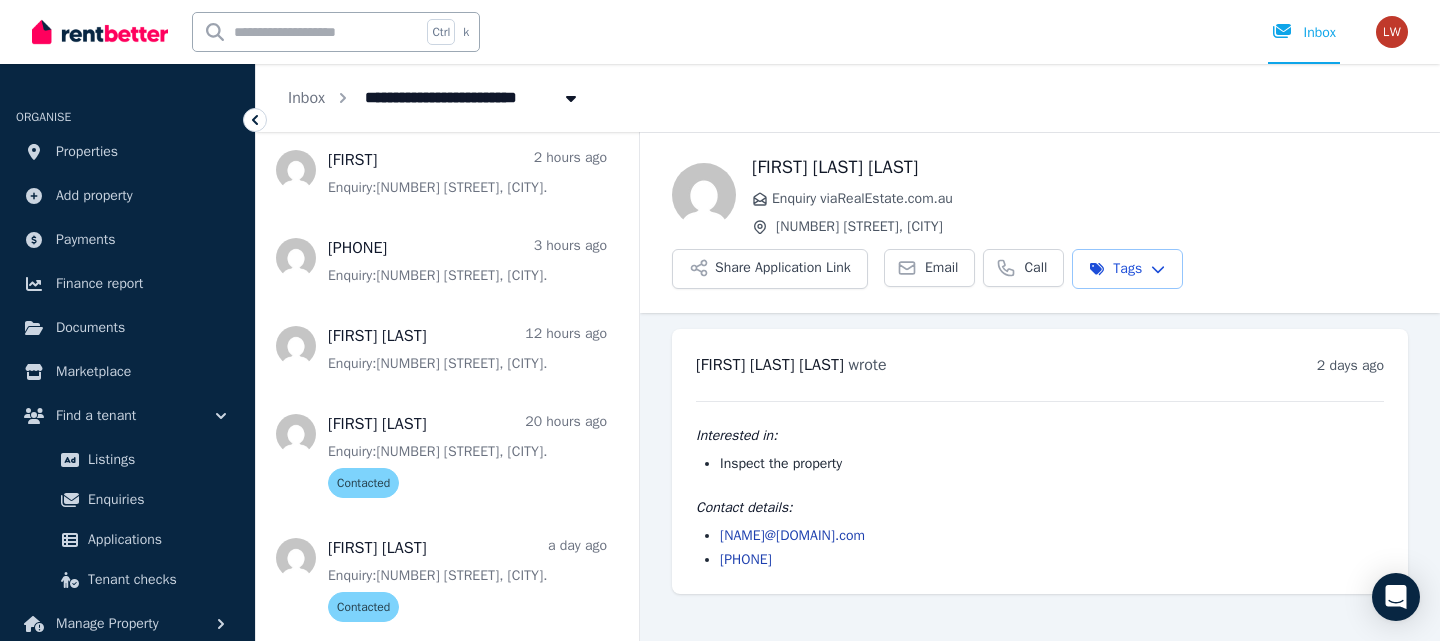 scroll, scrollTop: 0, scrollLeft: 0, axis: both 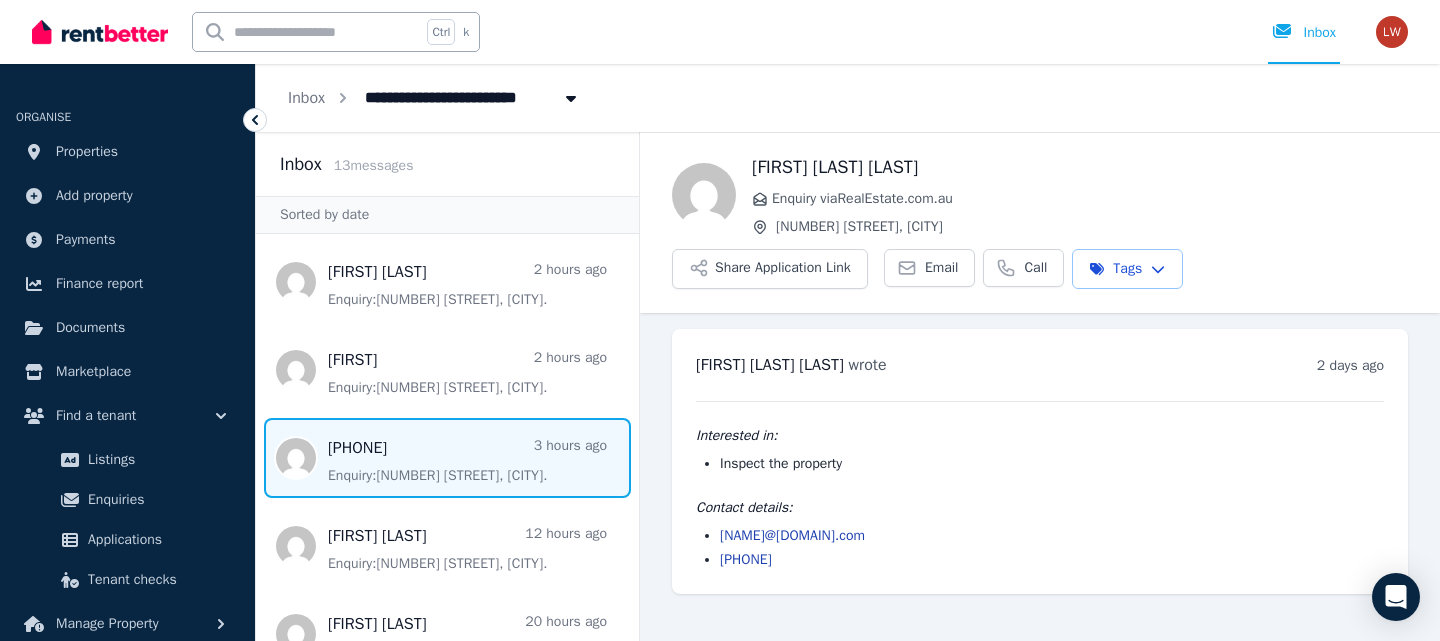 click at bounding box center [447, 458] 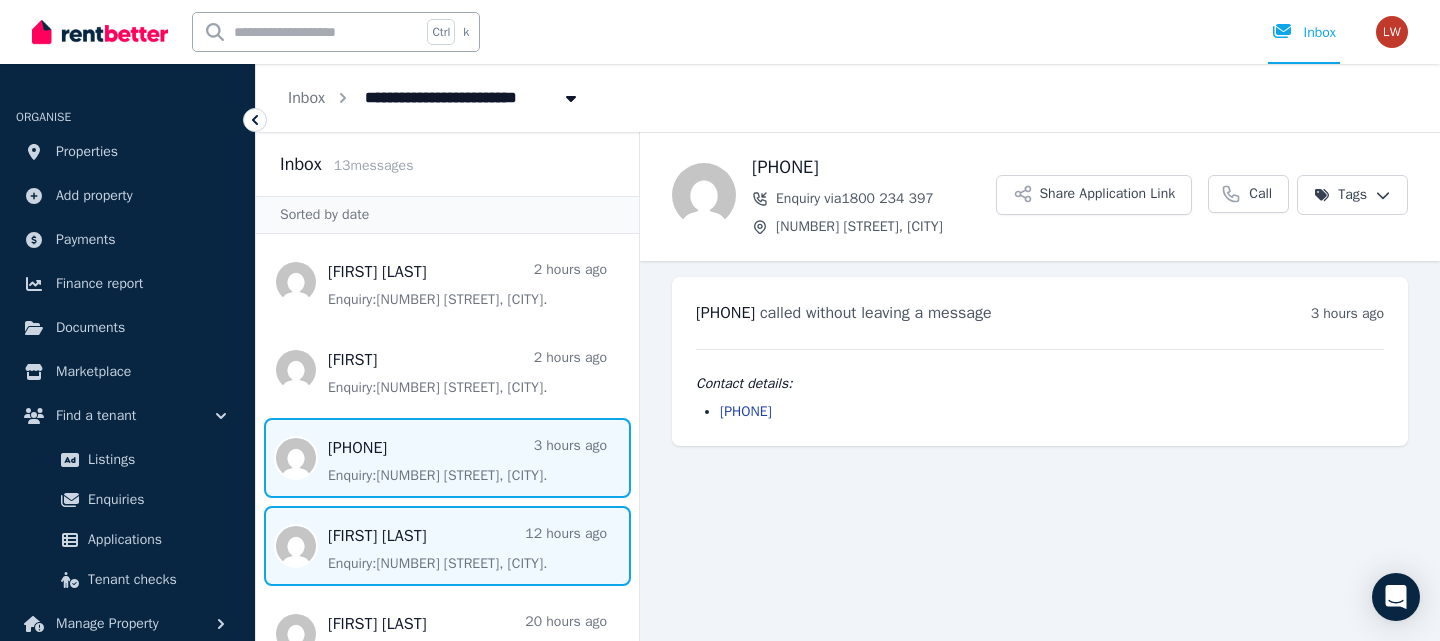 click at bounding box center [447, 546] 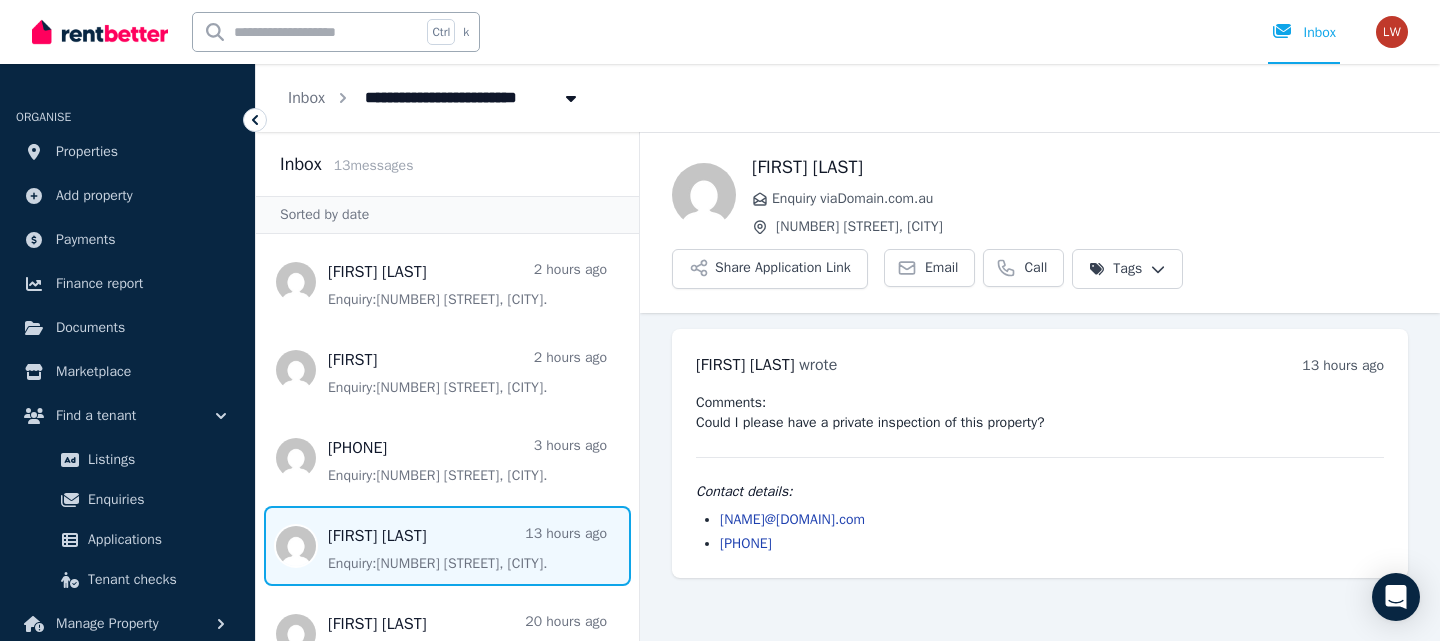 scroll, scrollTop: 100, scrollLeft: 0, axis: vertical 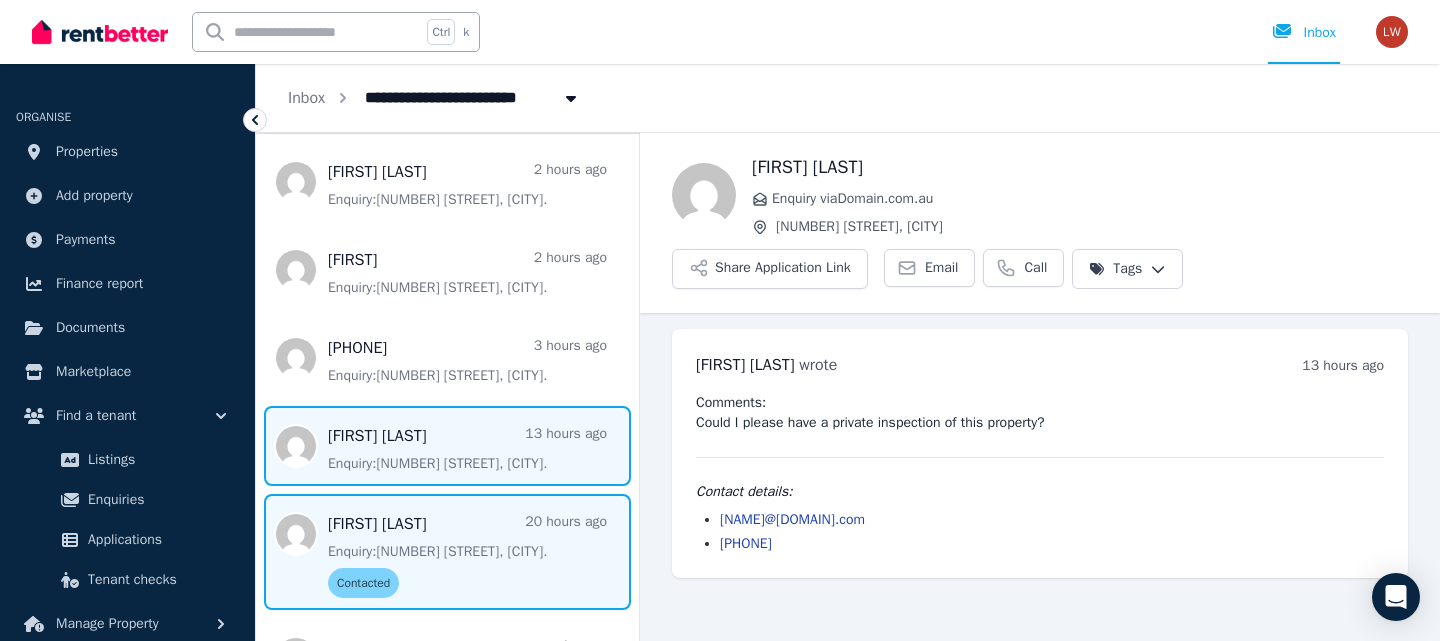 click at bounding box center [447, 552] 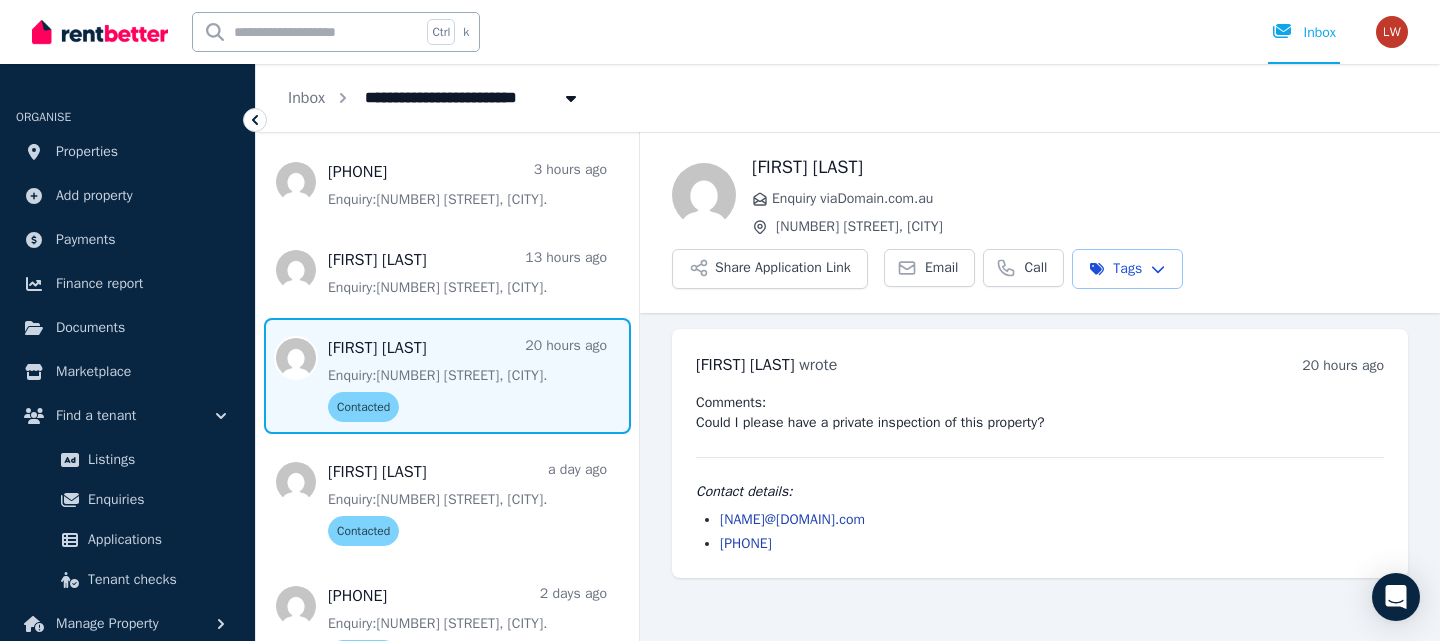 scroll, scrollTop: 300, scrollLeft: 0, axis: vertical 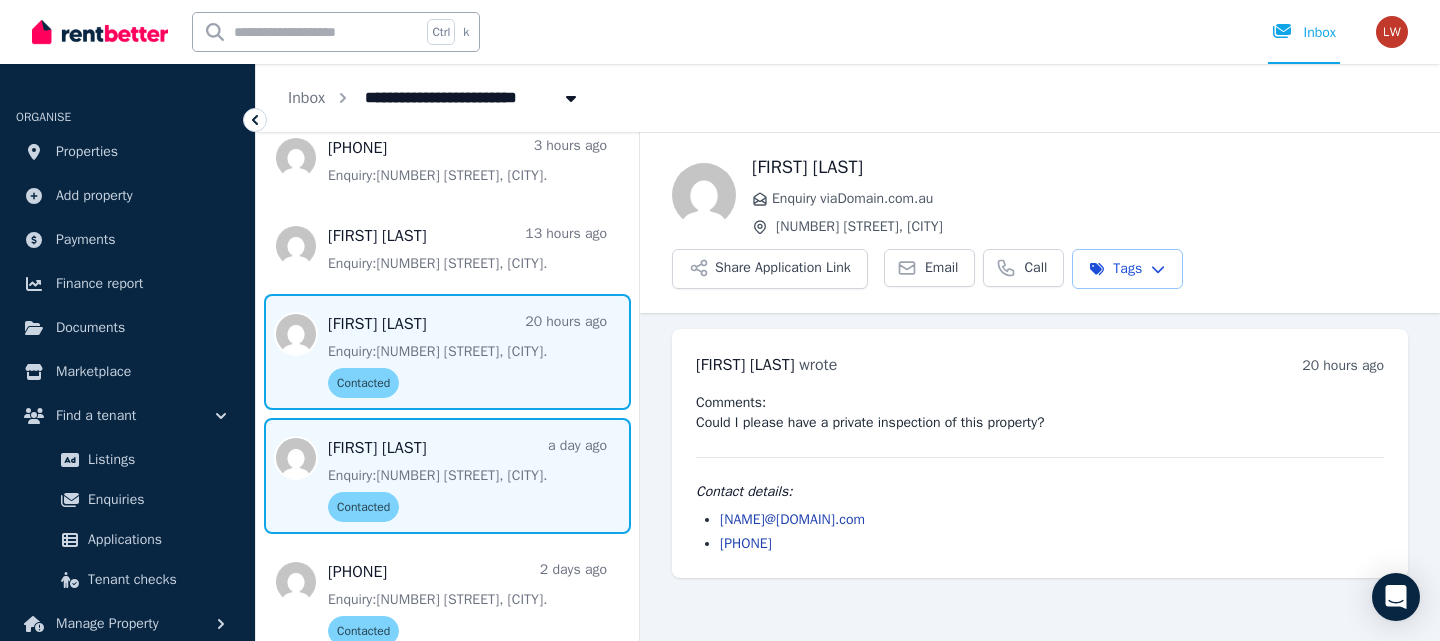 click at bounding box center (447, 476) 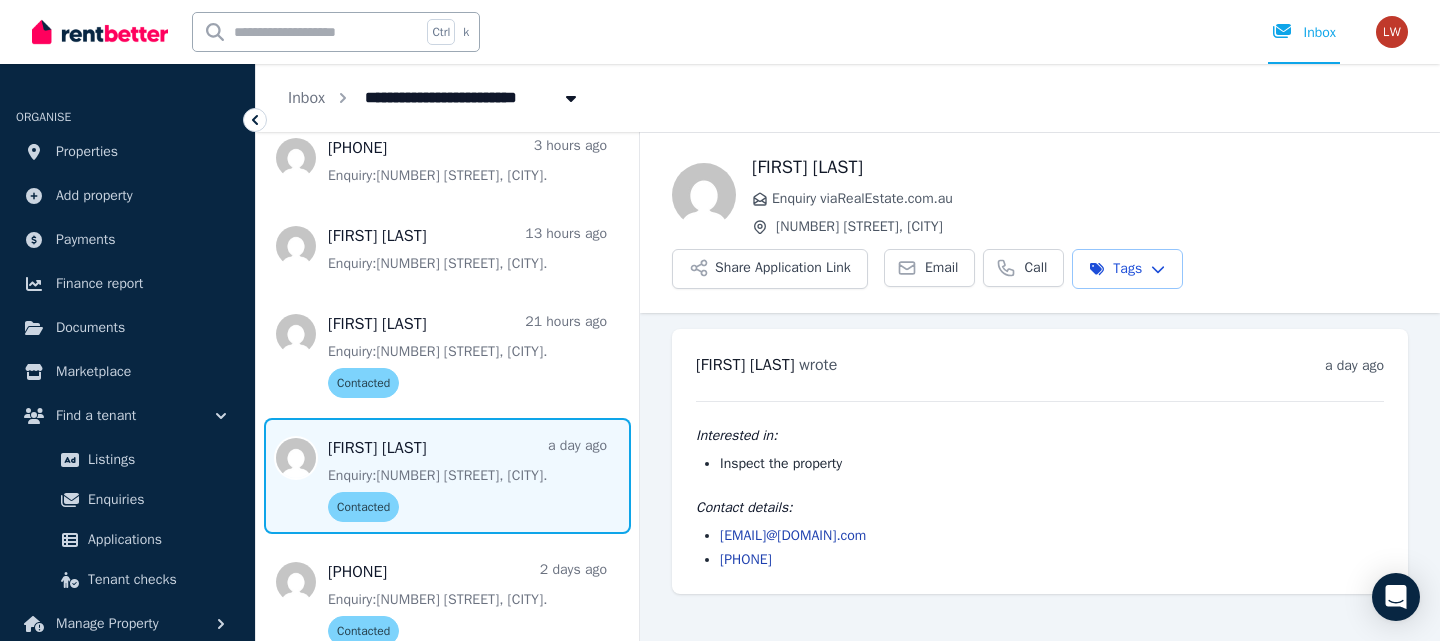 scroll, scrollTop: 400, scrollLeft: 0, axis: vertical 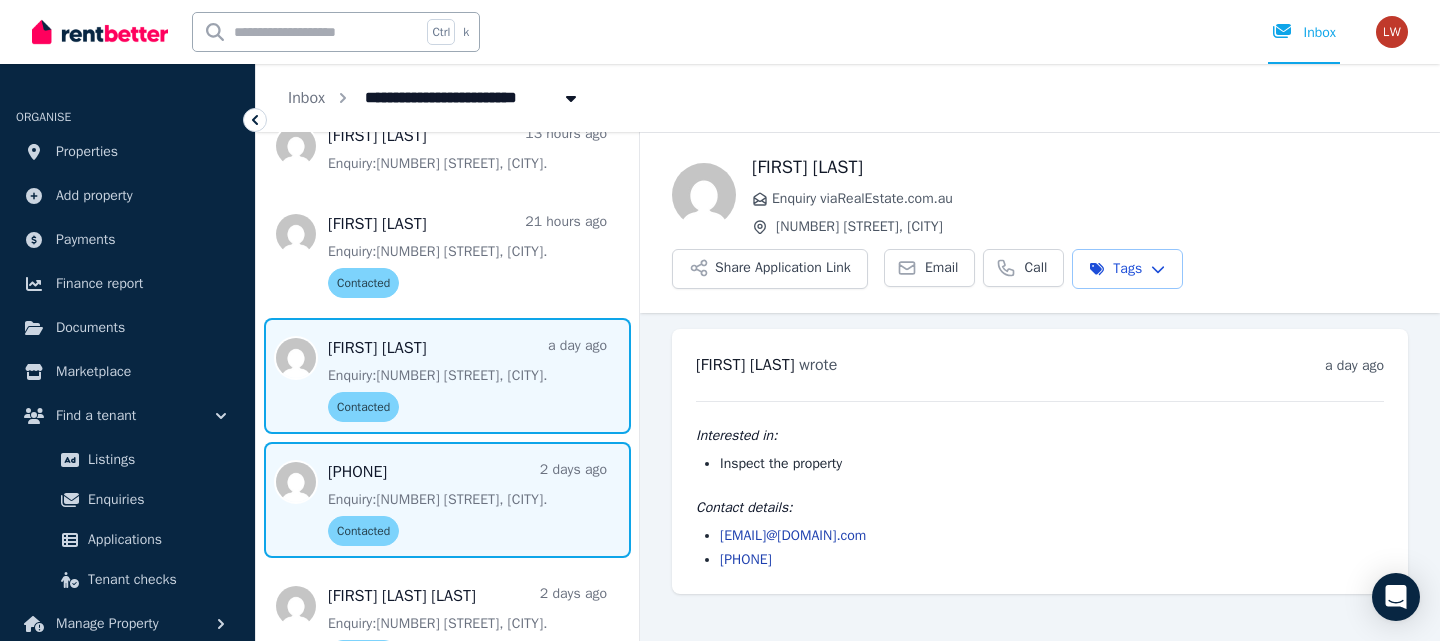 click at bounding box center (447, 500) 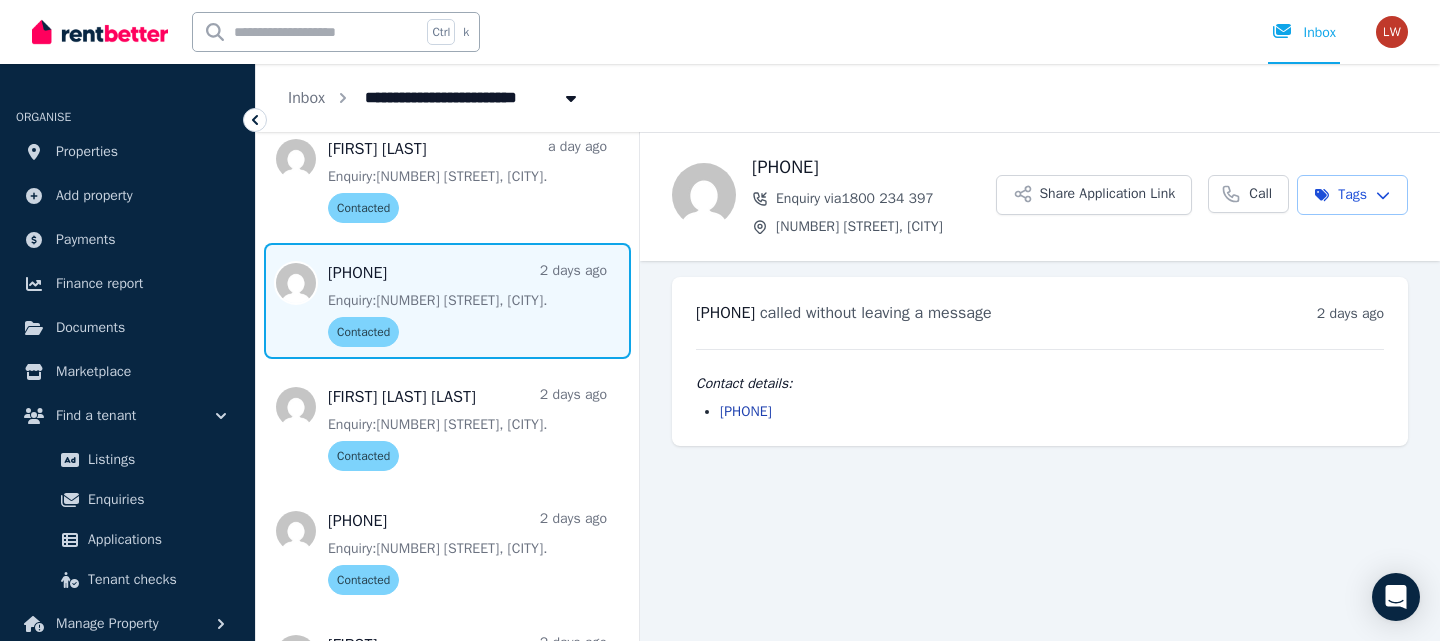 scroll, scrollTop: 600, scrollLeft: 0, axis: vertical 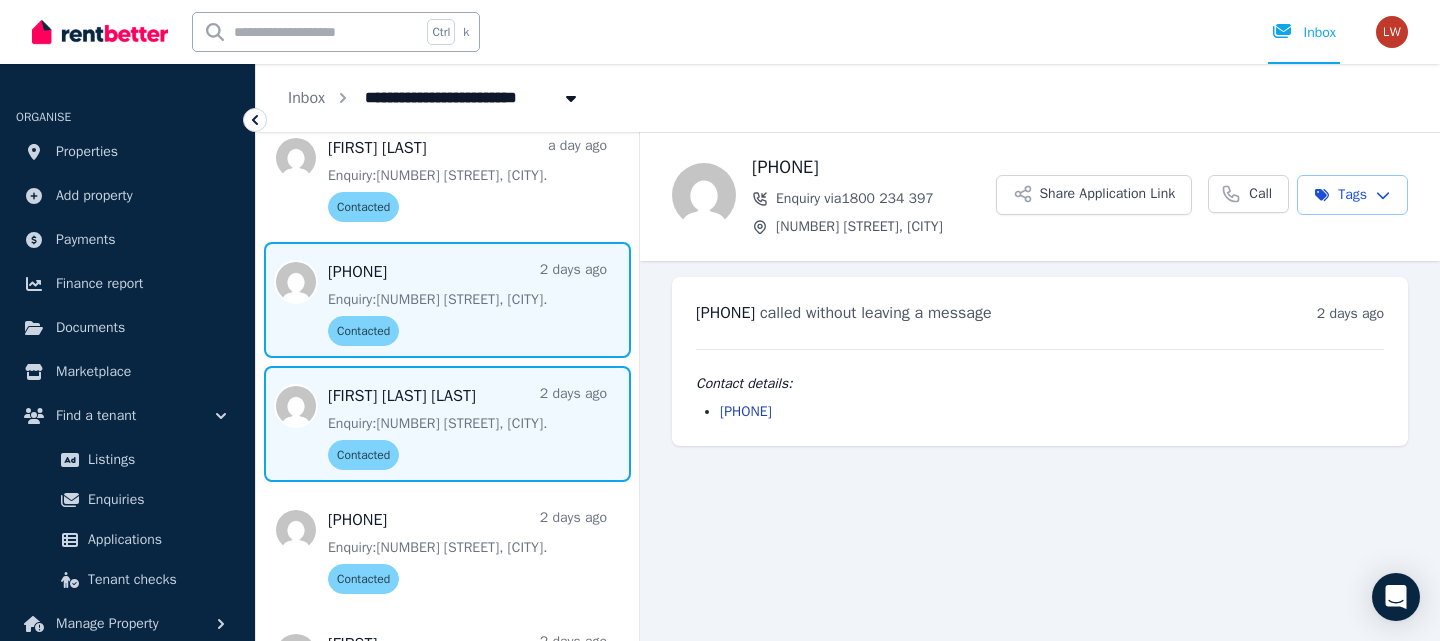 click at bounding box center [447, 424] 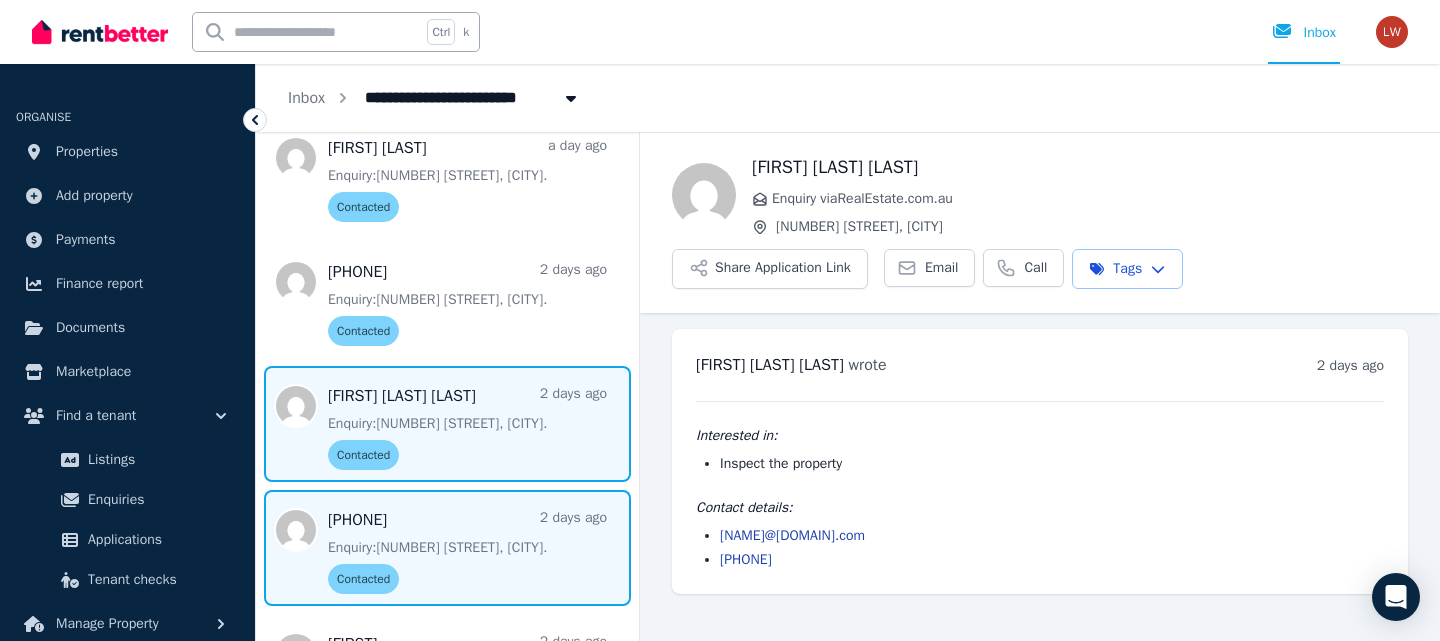click at bounding box center [447, 548] 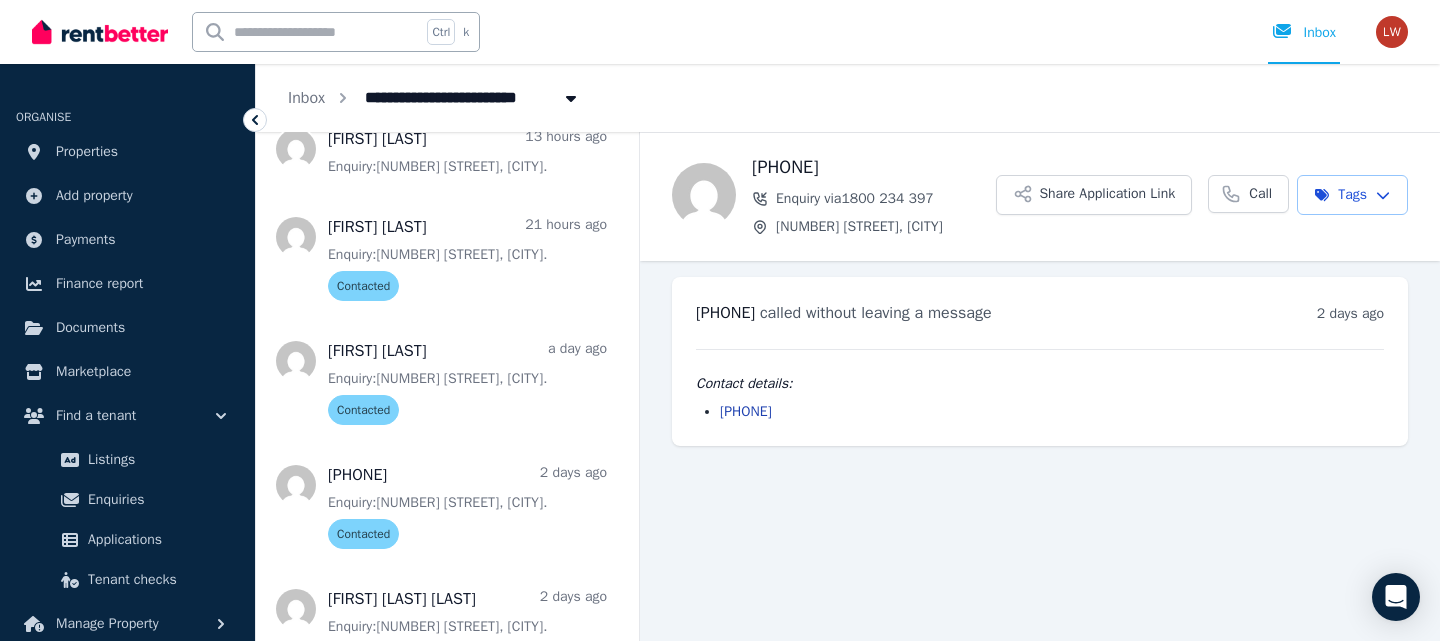 scroll, scrollTop: 297, scrollLeft: 0, axis: vertical 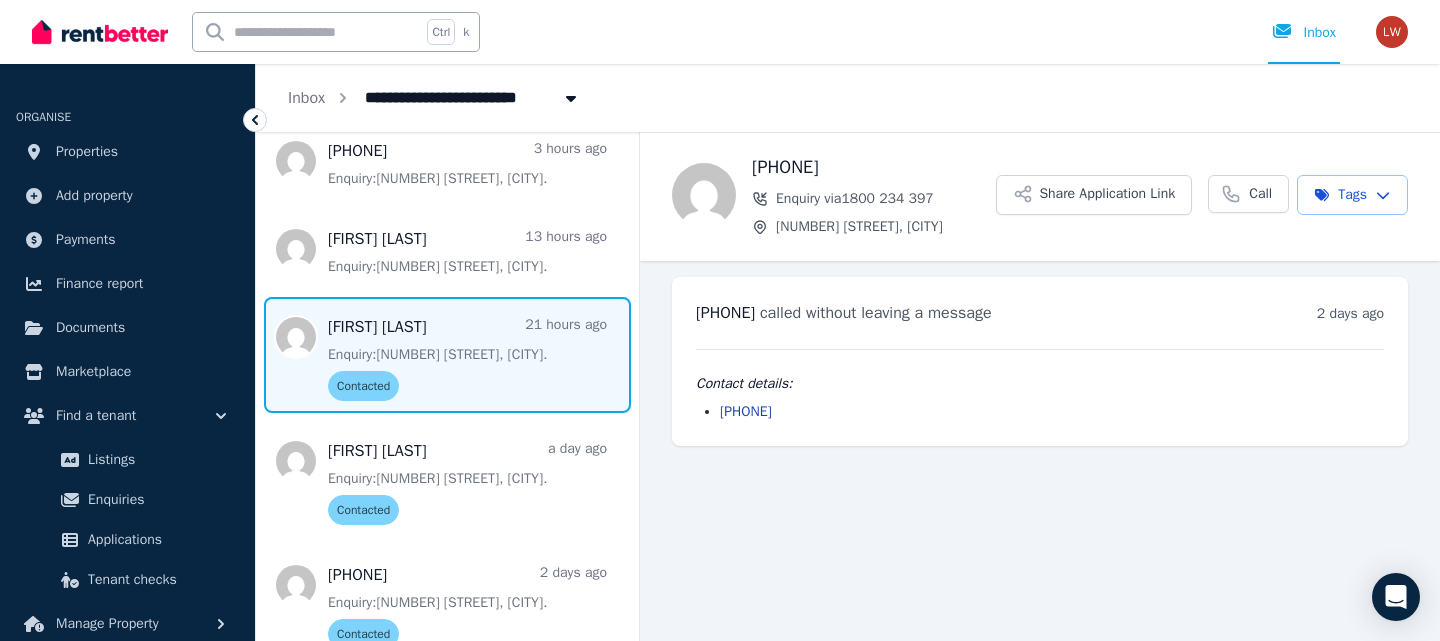 click at bounding box center [447, 355] 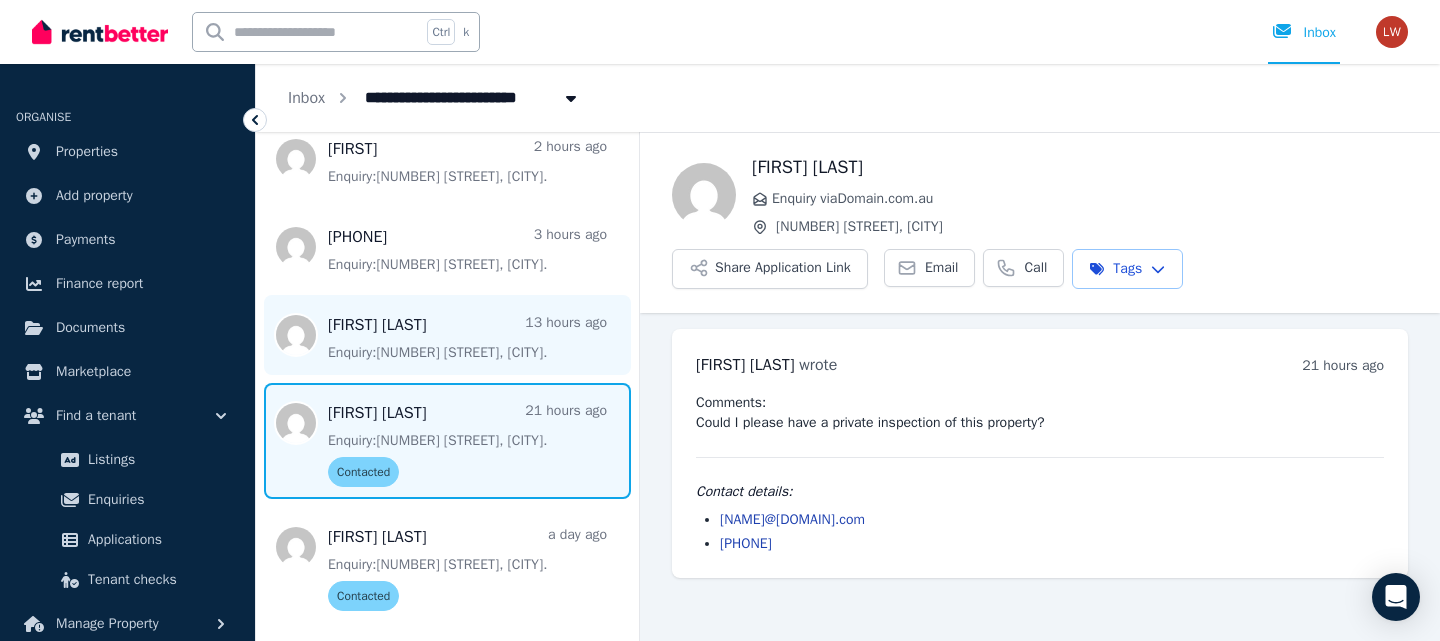 scroll, scrollTop: 97, scrollLeft: 0, axis: vertical 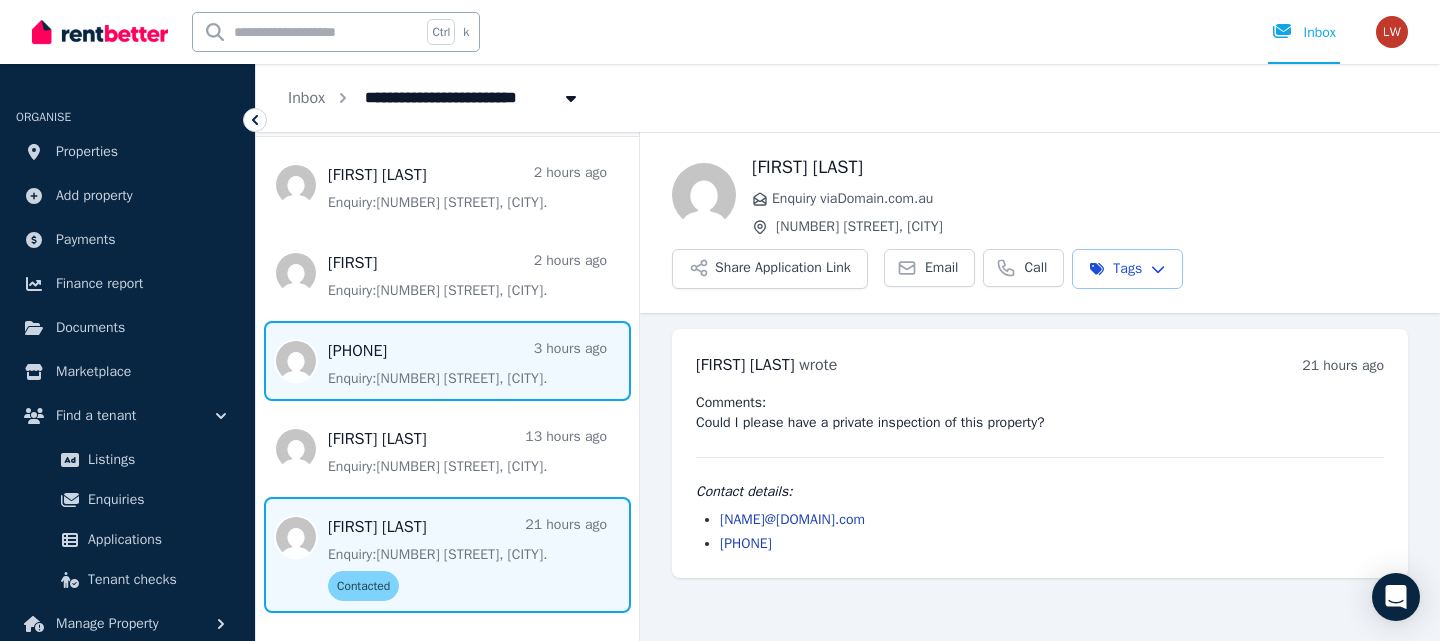 click at bounding box center [447, 361] 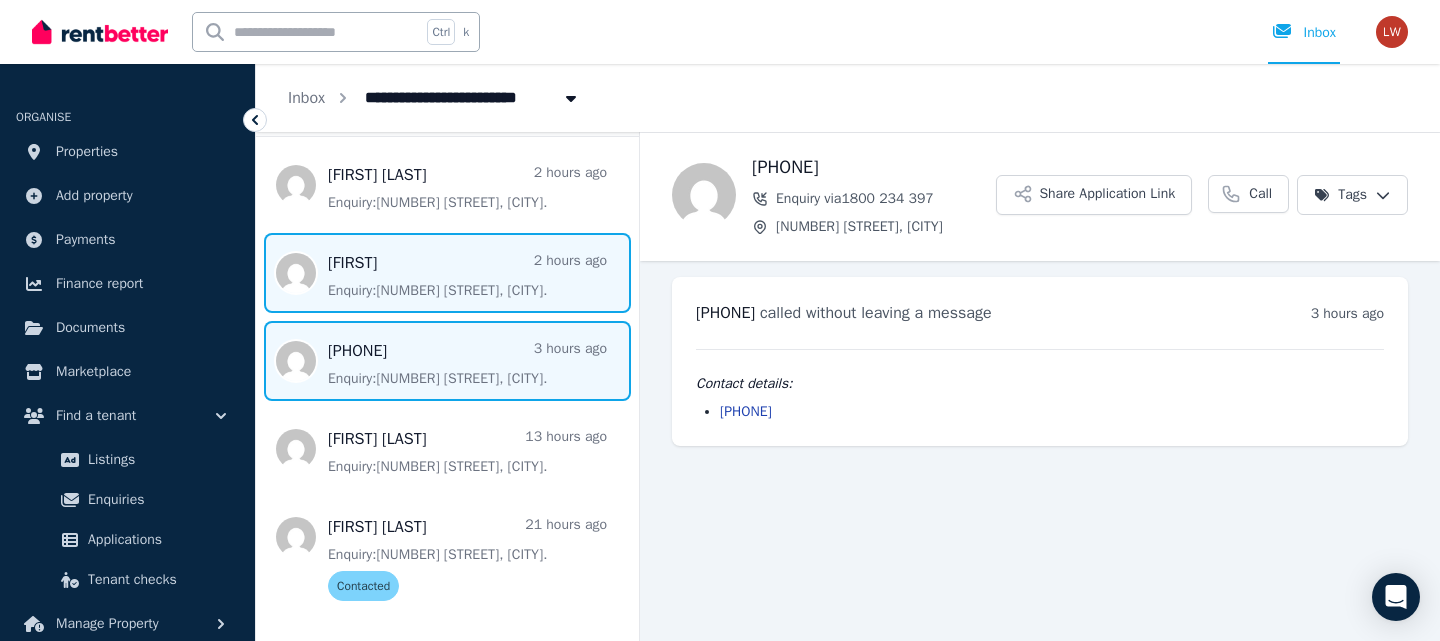 click at bounding box center [447, 273] 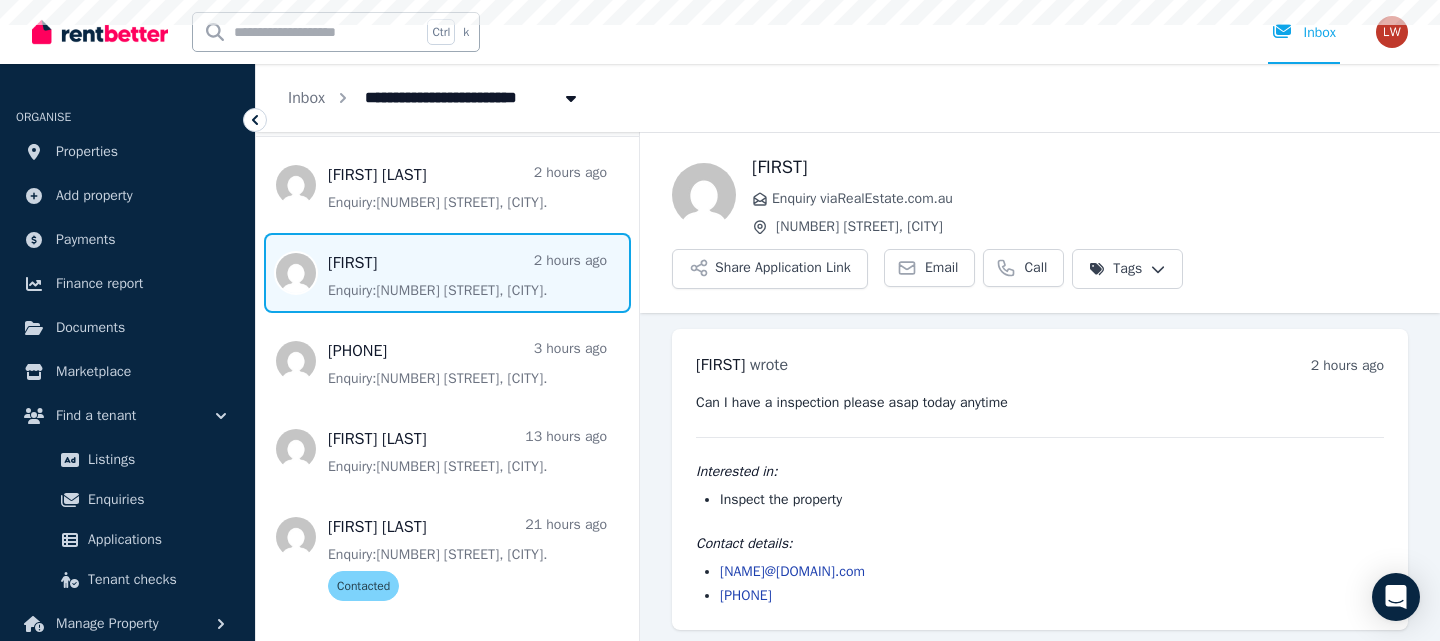 scroll, scrollTop: 5, scrollLeft: 0, axis: vertical 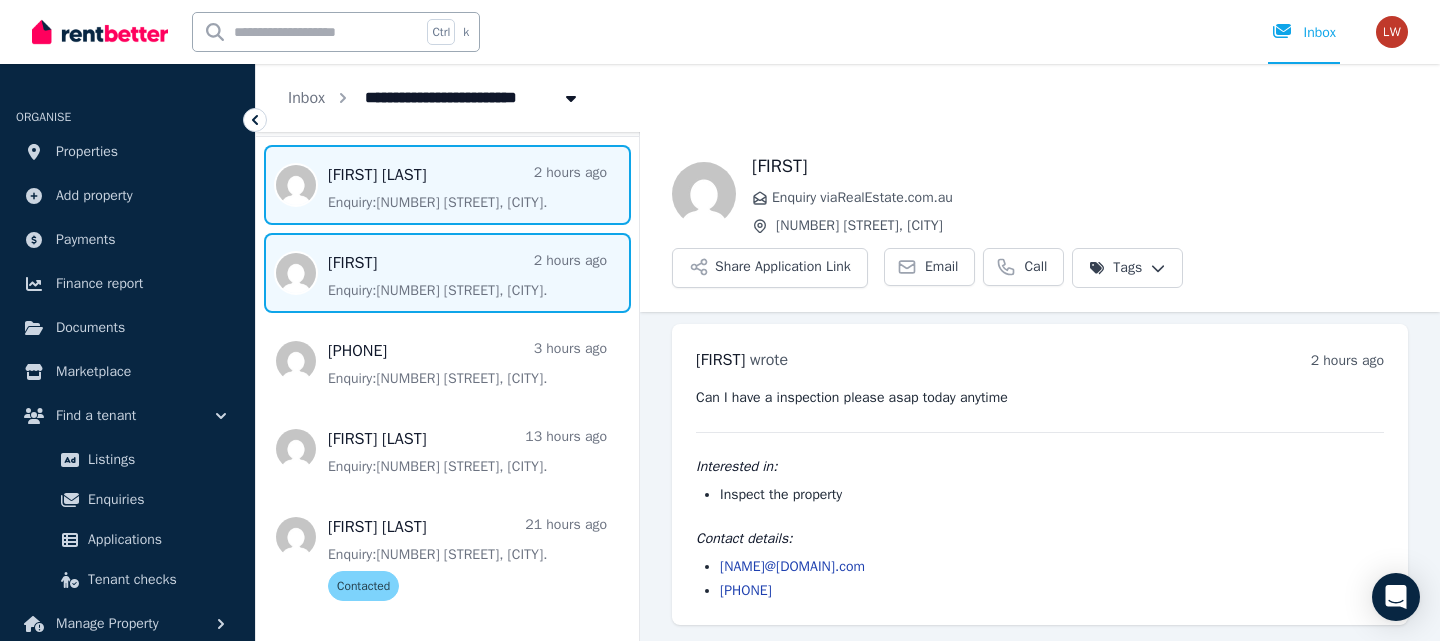 click at bounding box center (447, 185) 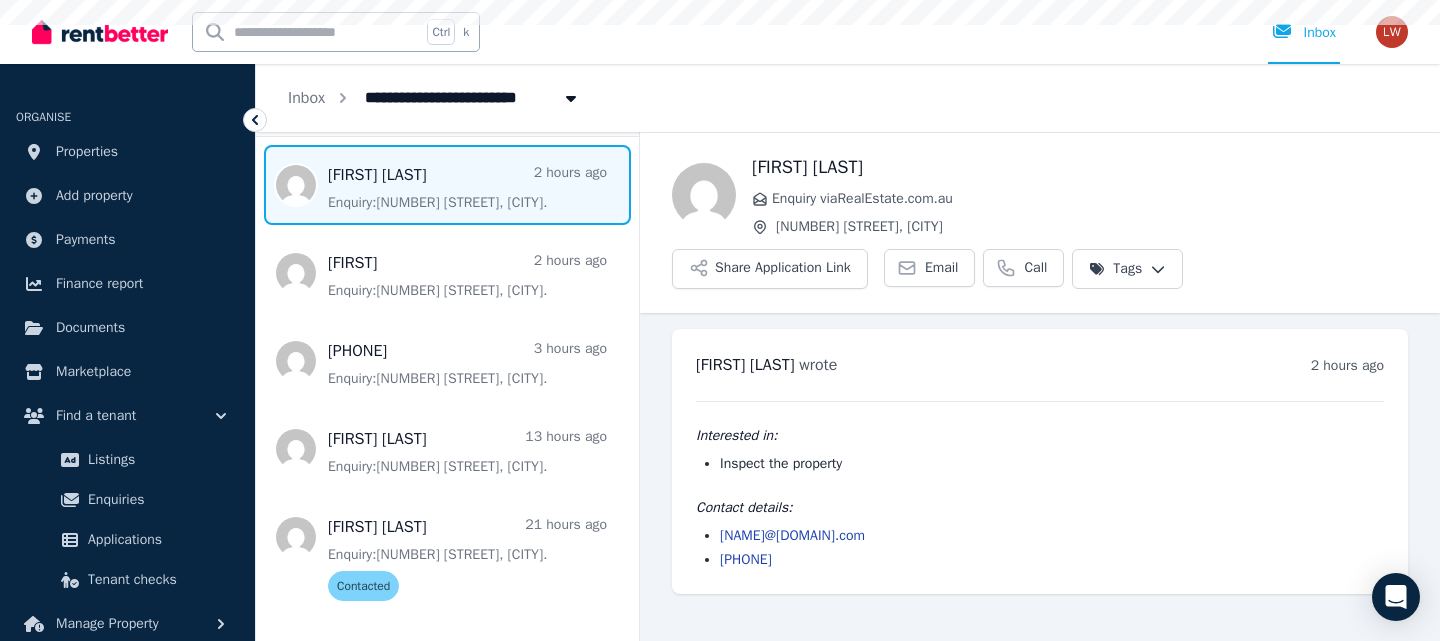 scroll, scrollTop: 0, scrollLeft: 0, axis: both 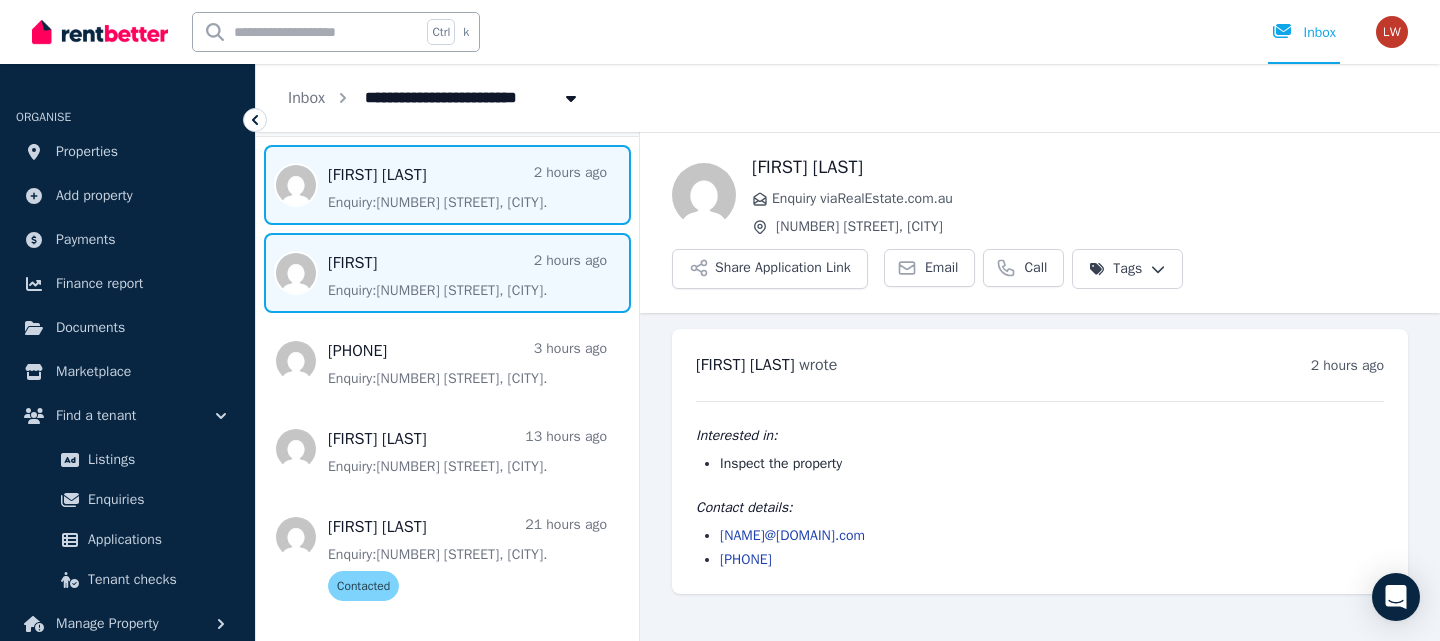 click at bounding box center (447, 273) 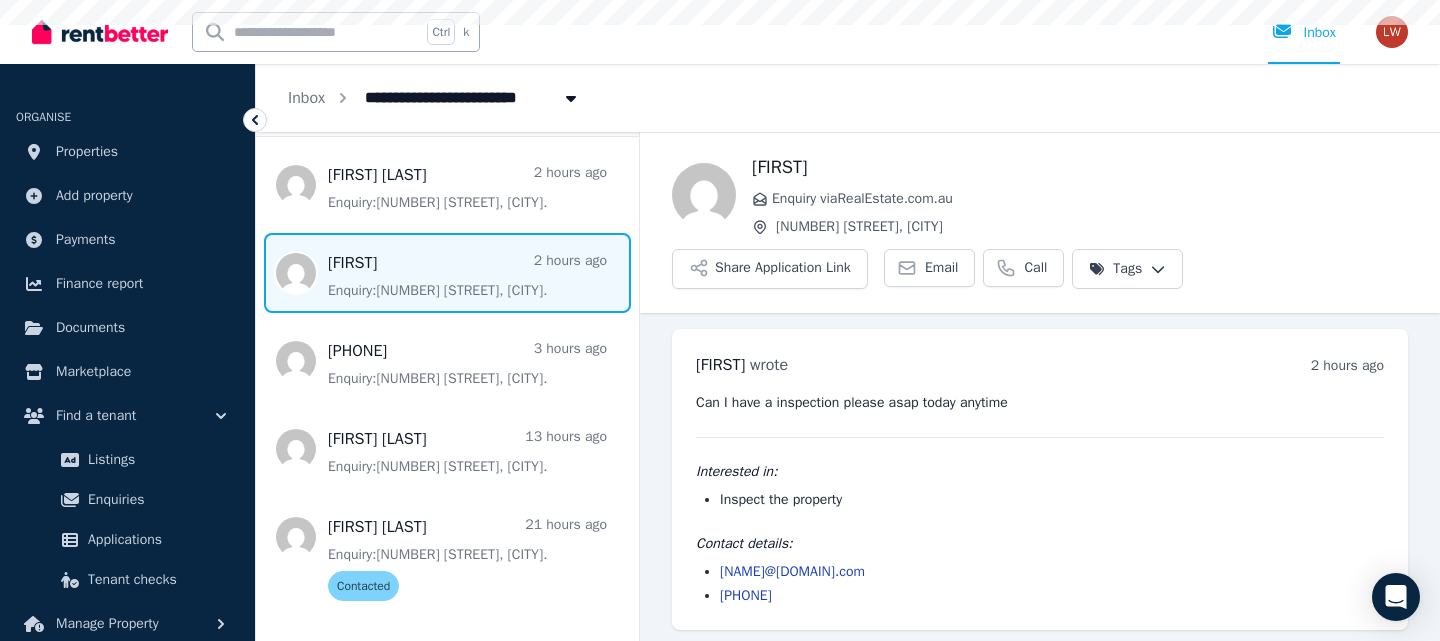 scroll, scrollTop: 5, scrollLeft: 0, axis: vertical 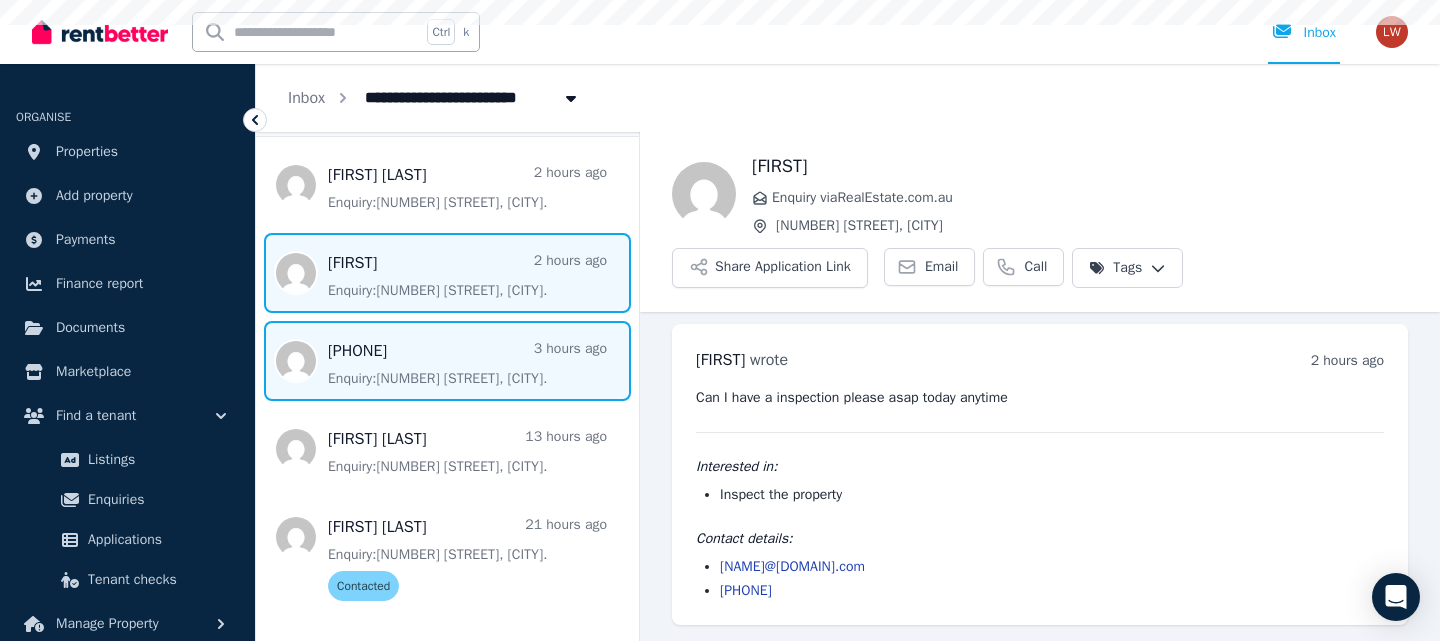 click at bounding box center (447, 361) 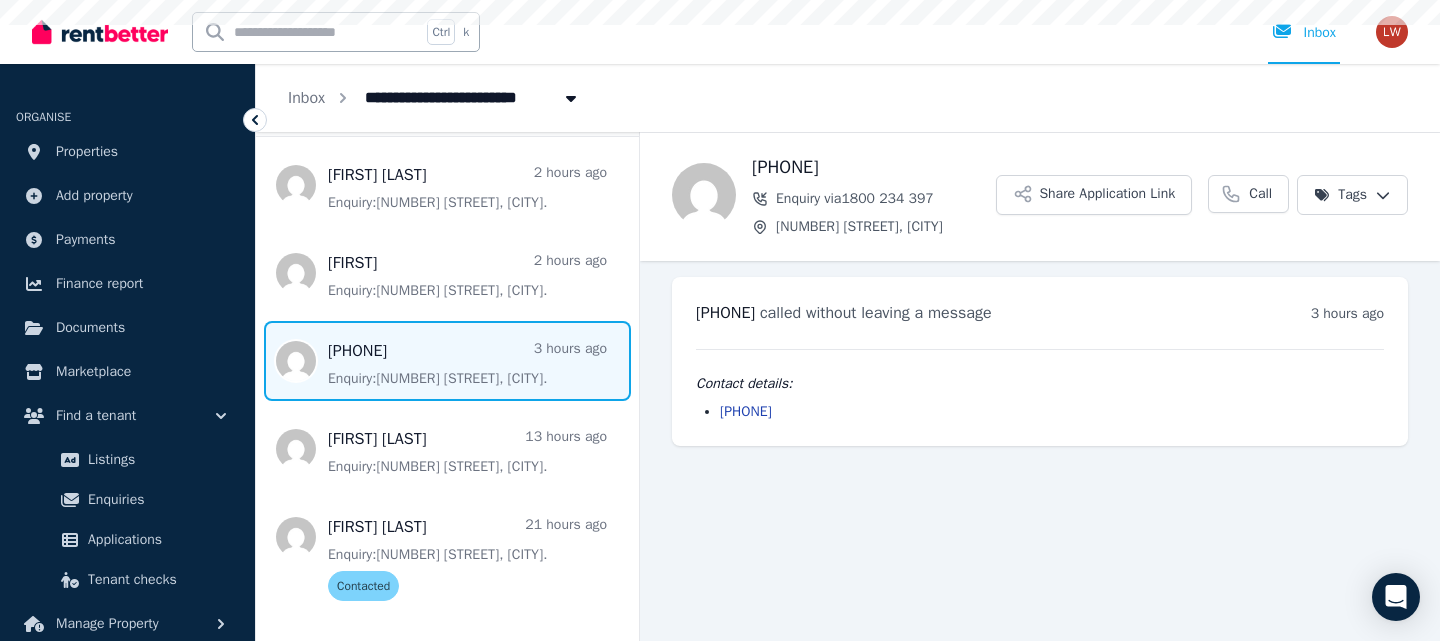 scroll, scrollTop: 0, scrollLeft: 0, axis: both 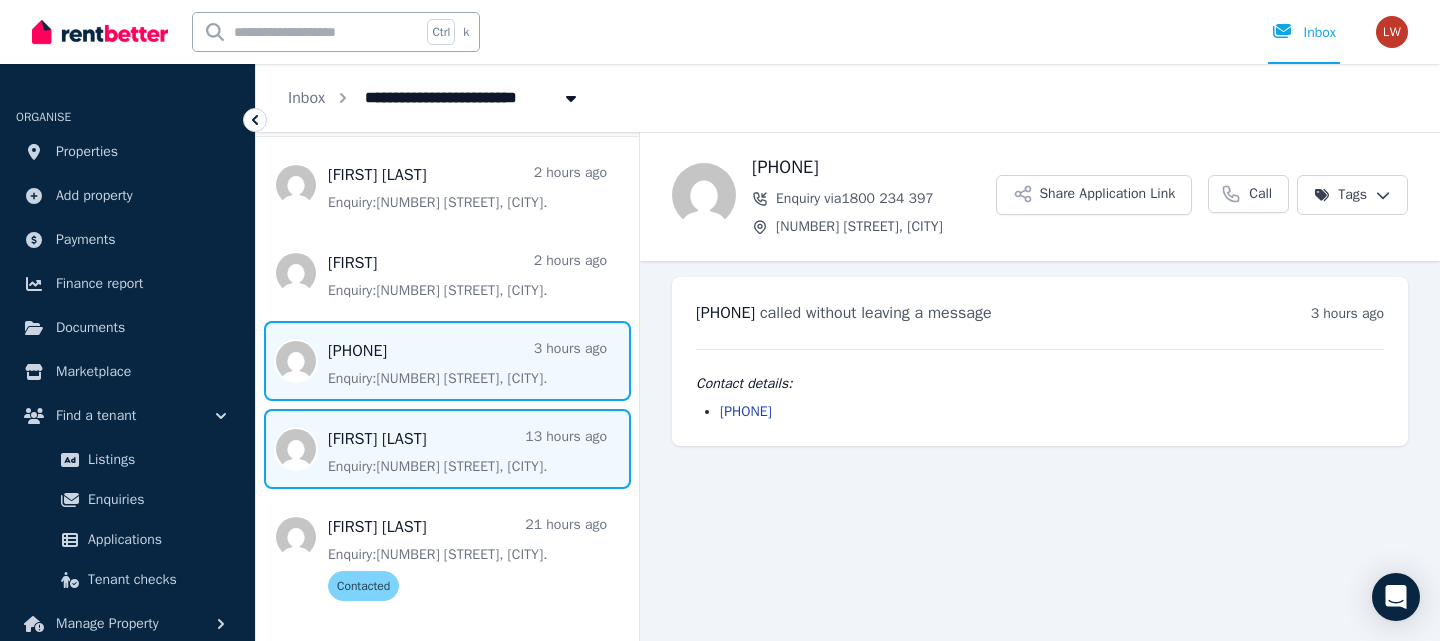 click at bounding box center (447, 449) 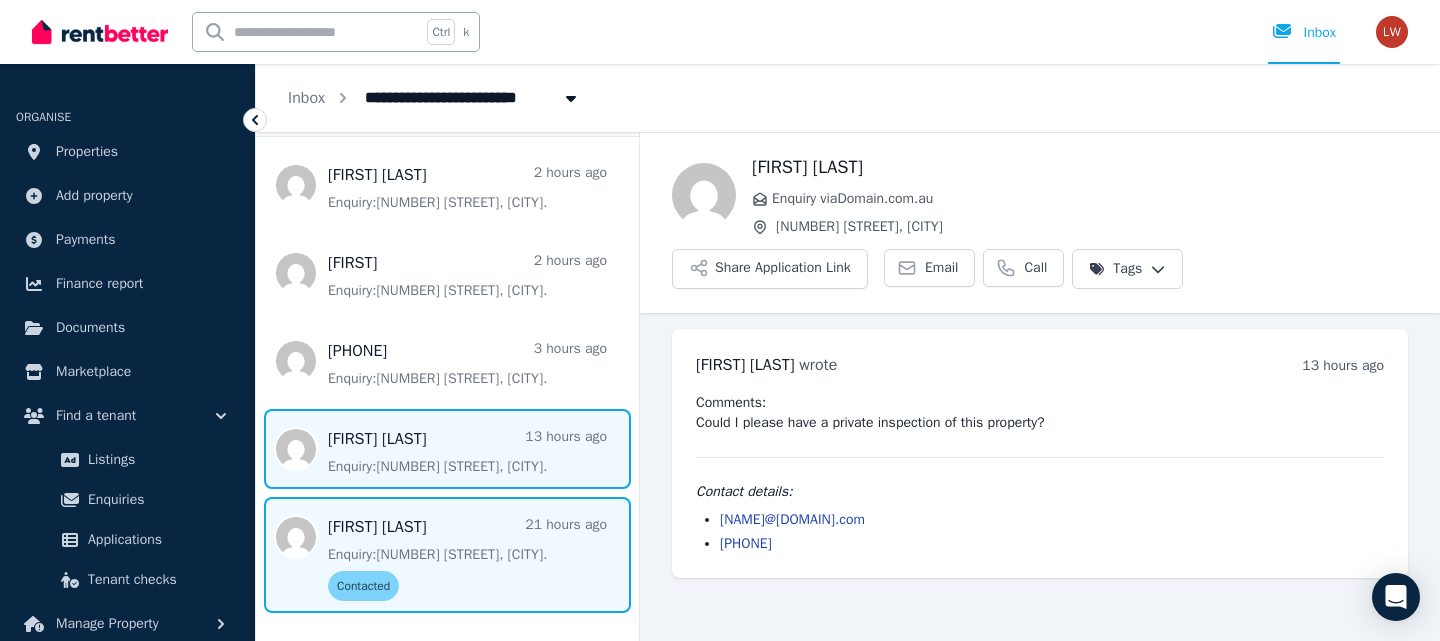 click at bounding box center (447, 555) 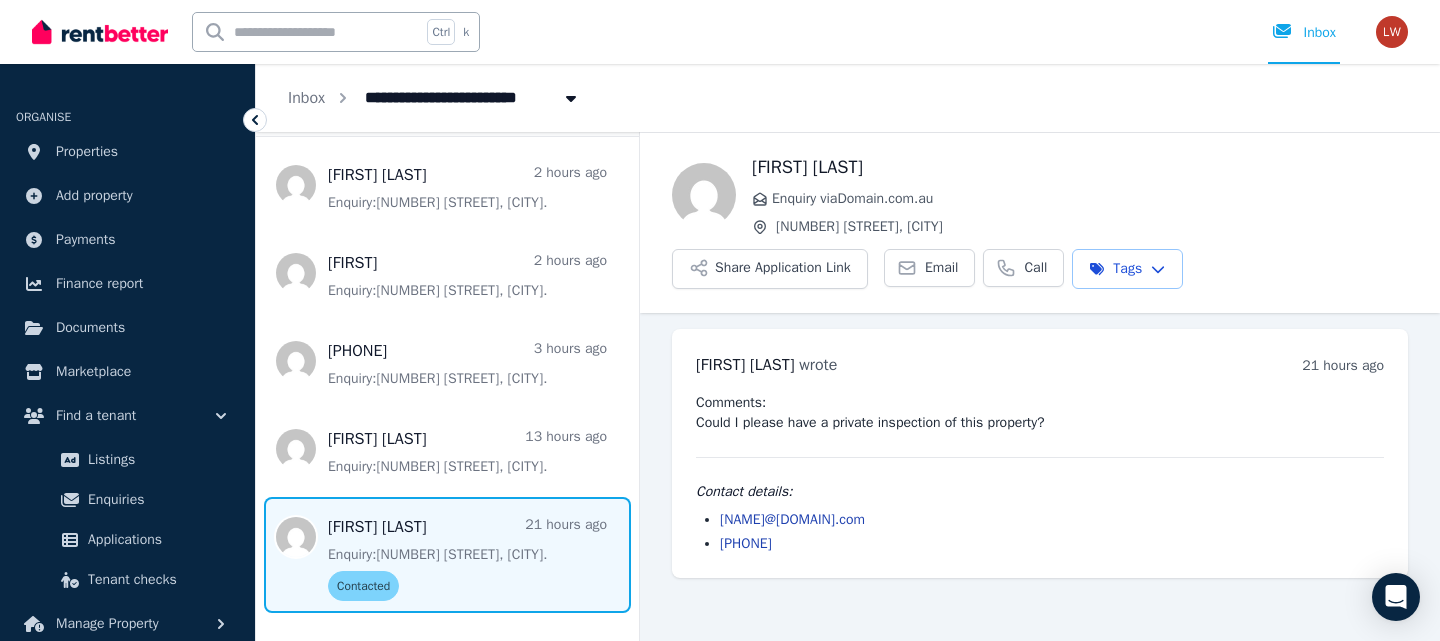 scroll, scrollTop: 297, scrollLeft: 0, axis: vertical 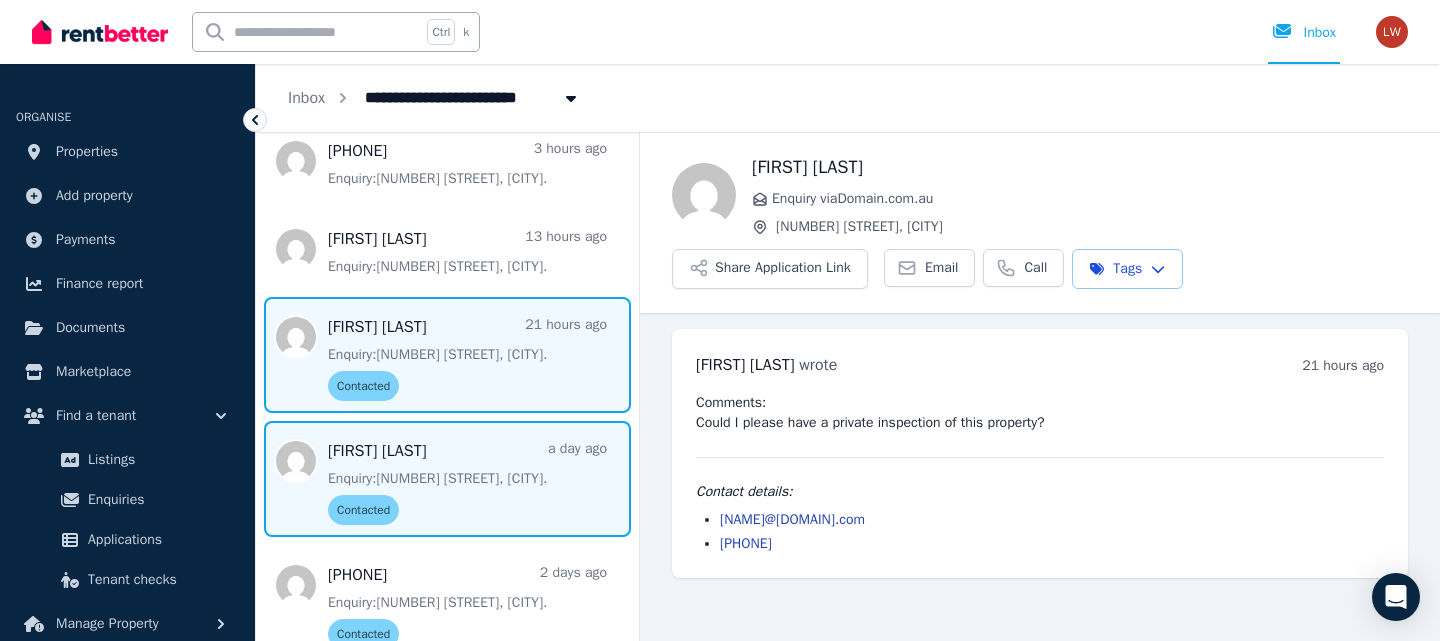 click at bounding box center [447, 479] 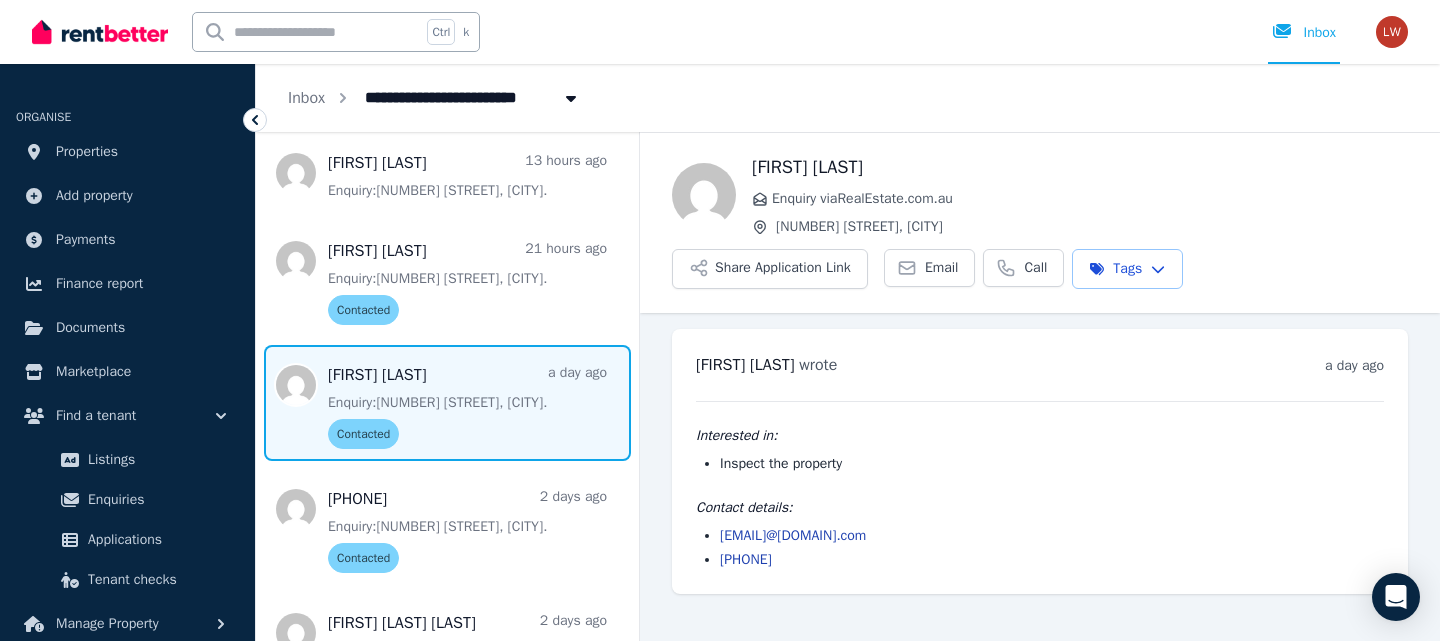 scroll, scrollTop: 397, scrollLeft: 0, axis: vertical 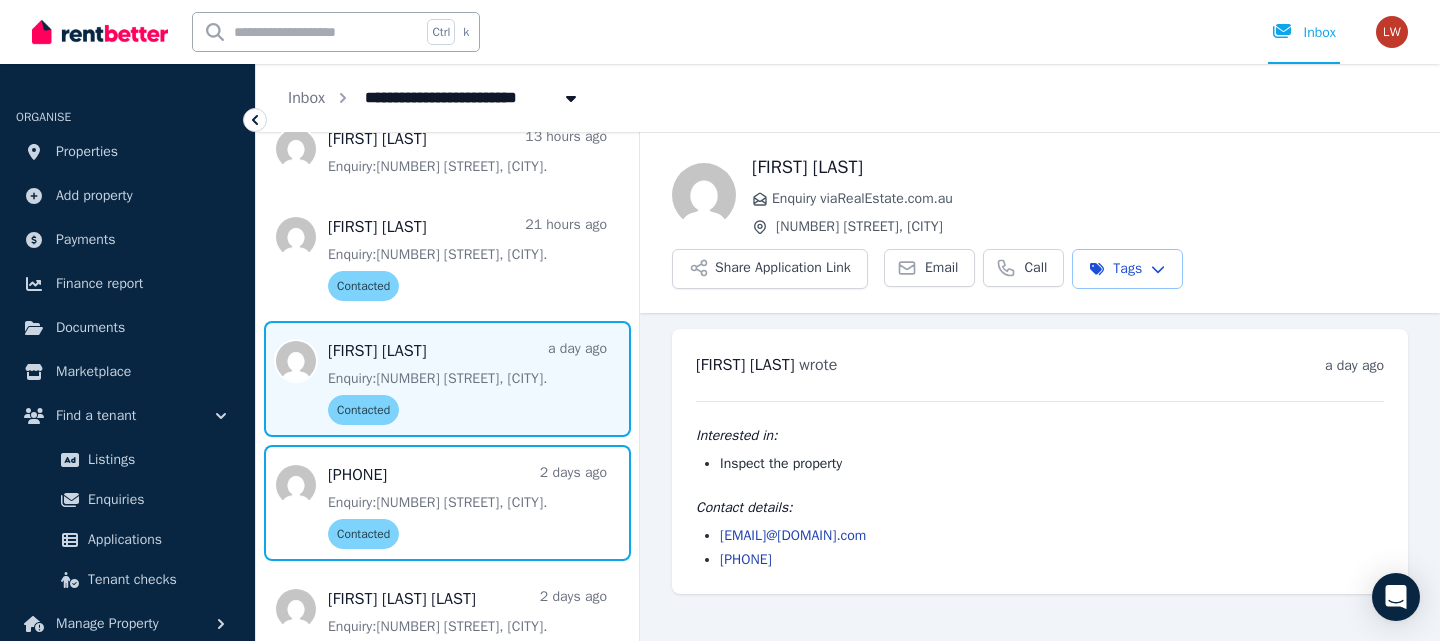click at bounding box center [447, 503] 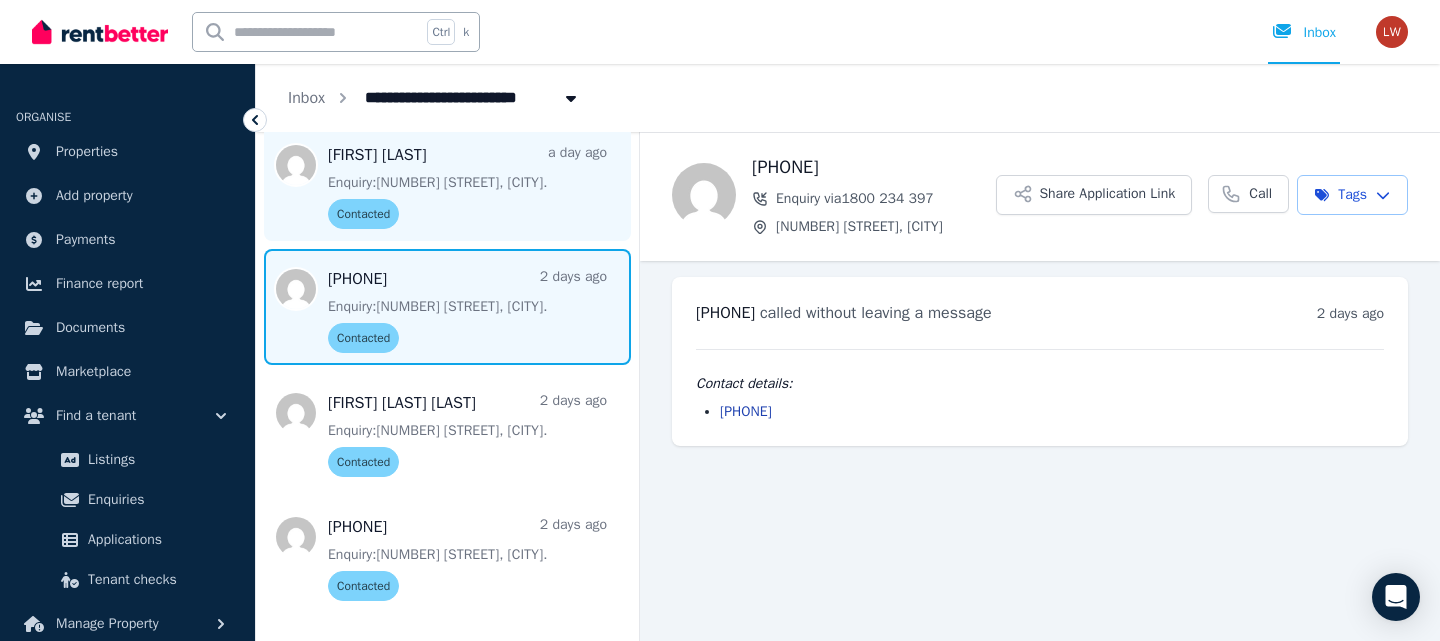 scroll, scrollTop: 597, scrollLeft: 0, axis: vertical 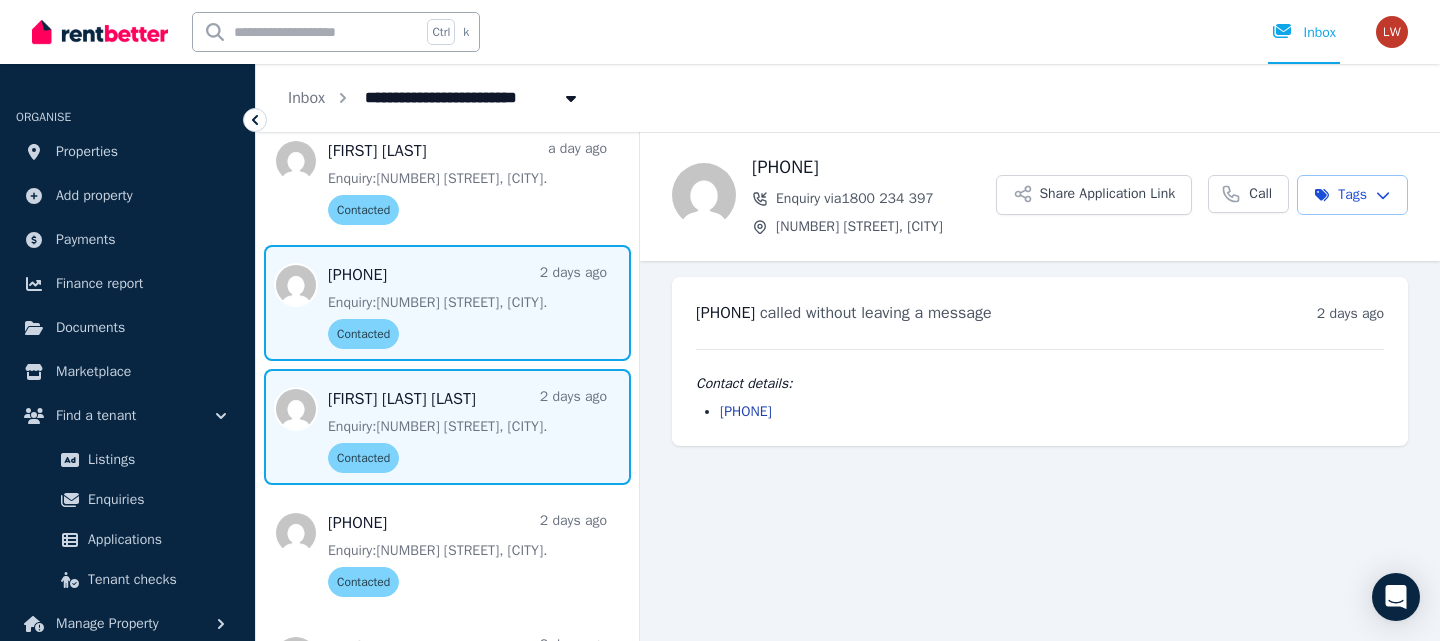 click at bounding box center [447, 427] 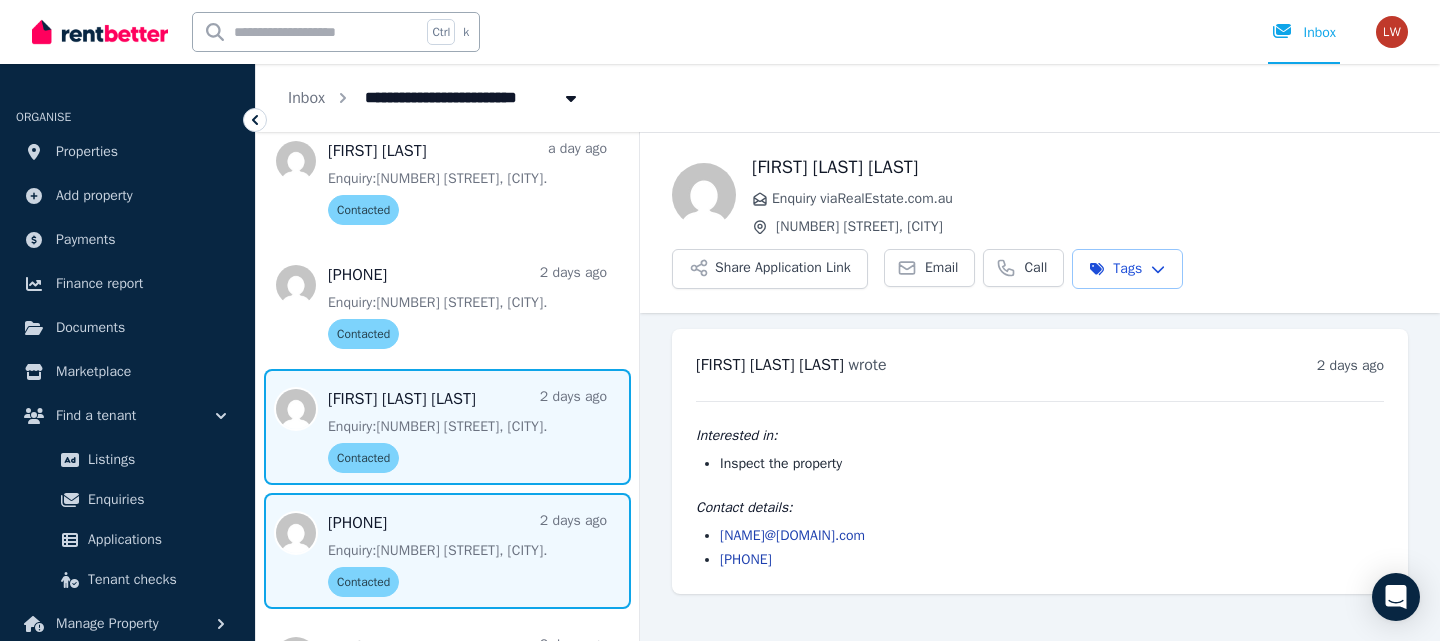 click at bounding box center [447, 551] 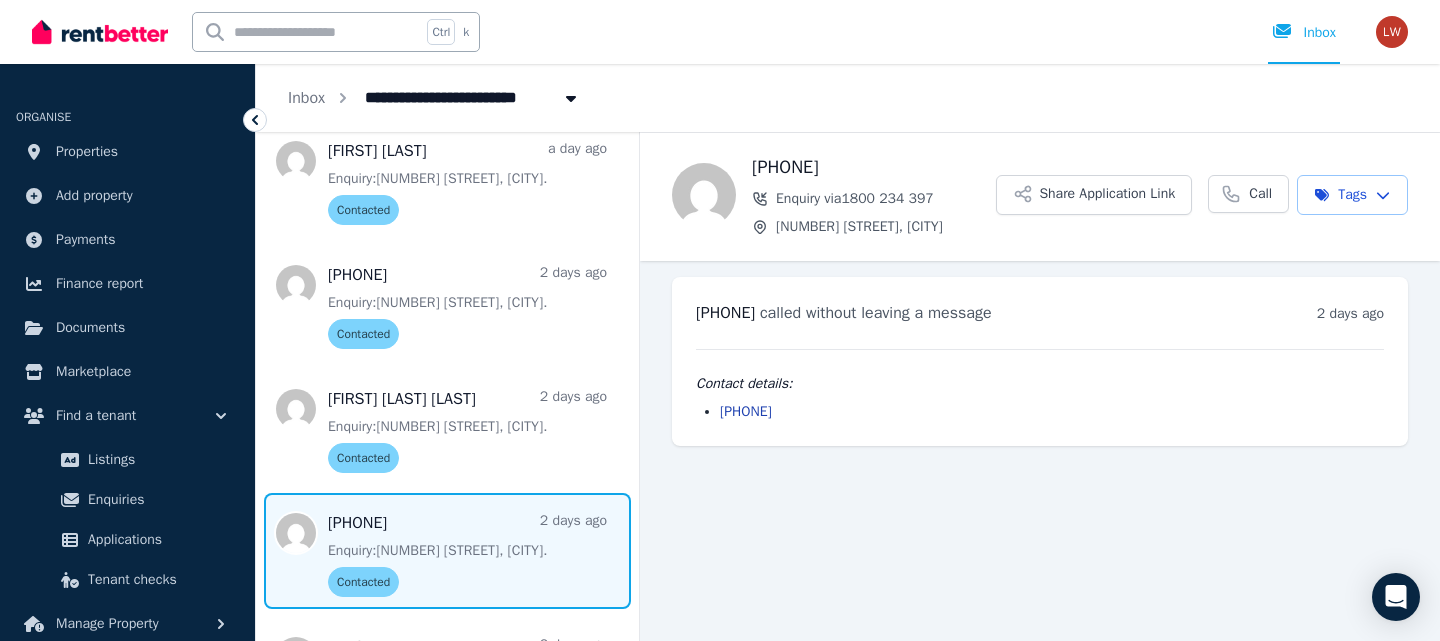 scroll, scrollTop: 697, scrollLeft: 0, axis: vertical 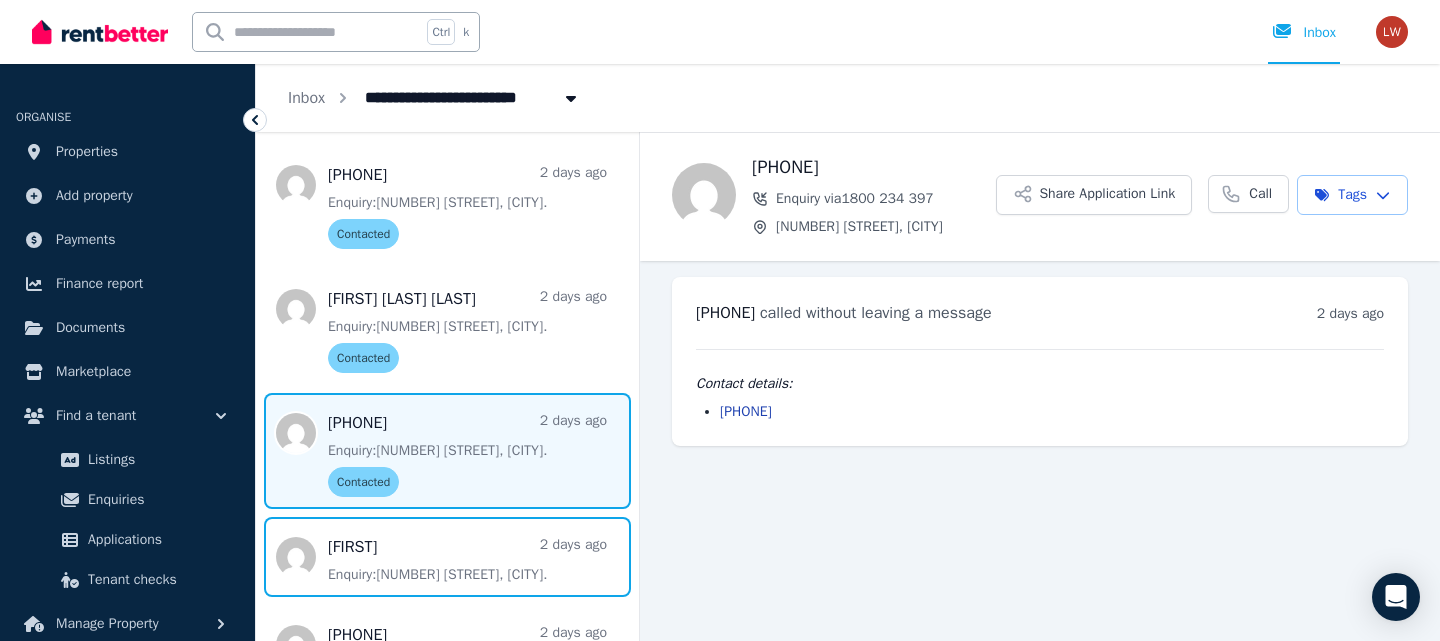 click at bounding box center [447, 557] 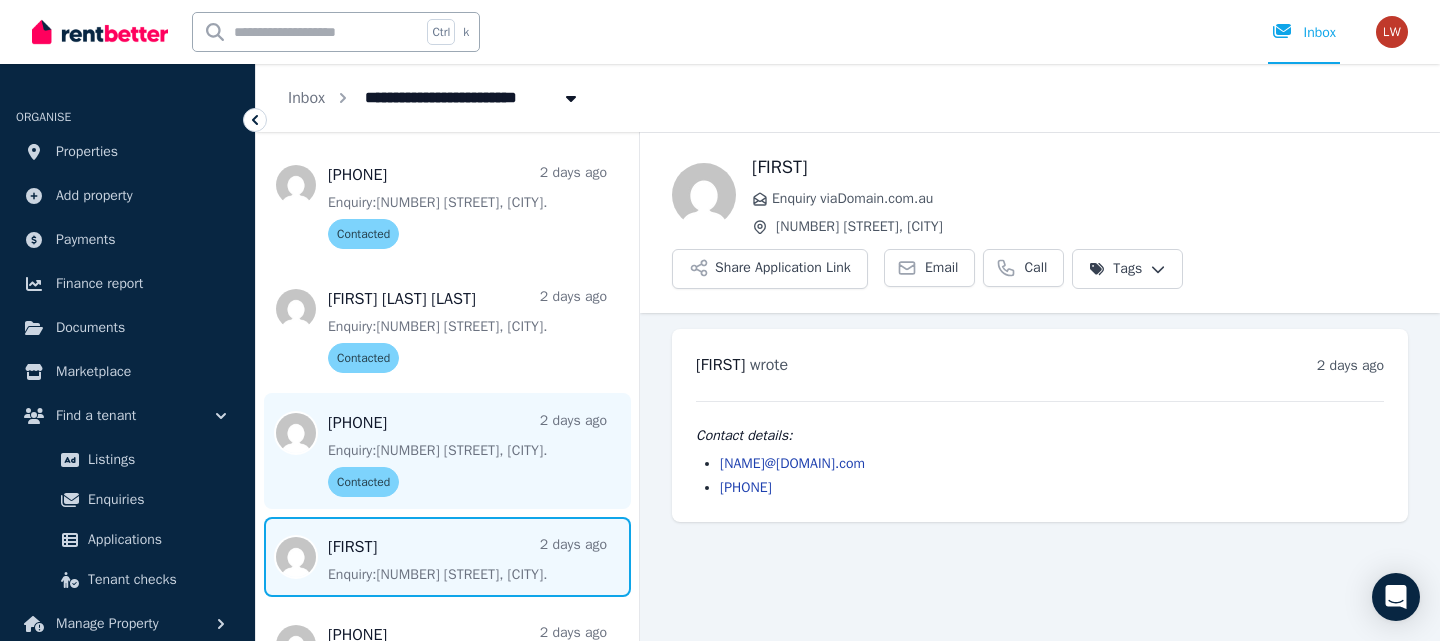 scroll, scrollTop: 797, scrollLeft: 0, axis: vertical 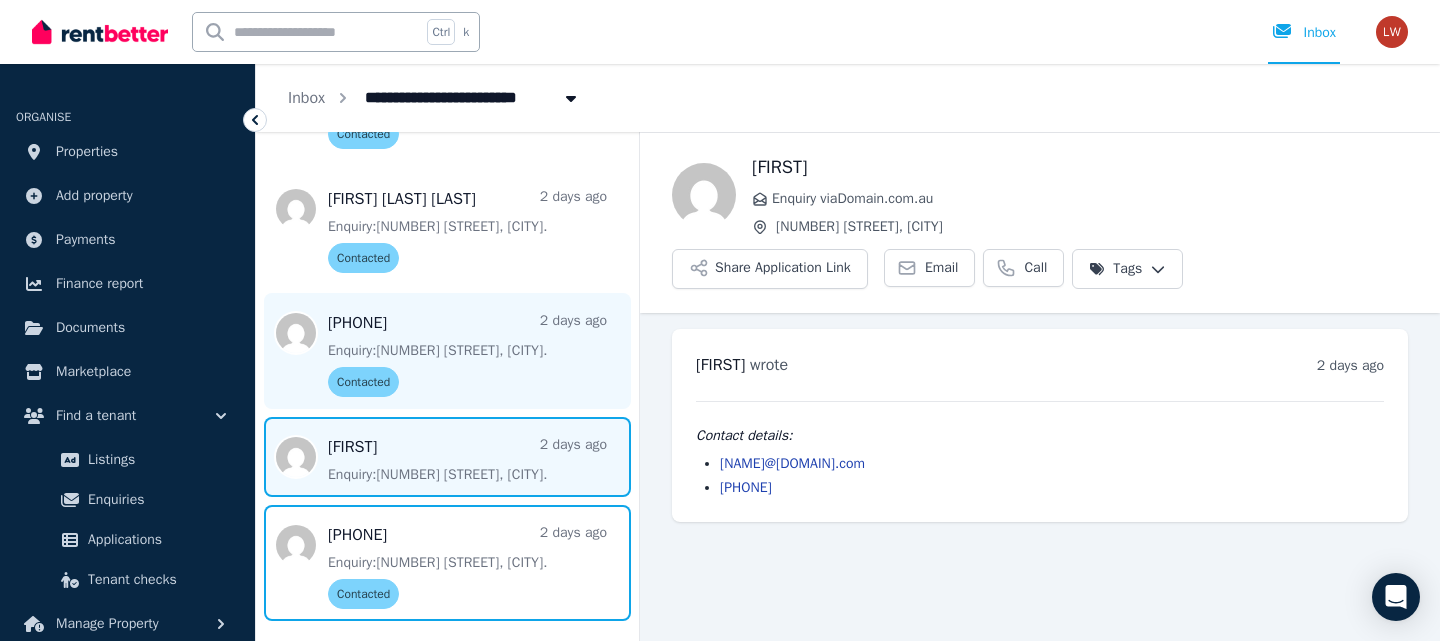 click at bounding box center [447, 563] 